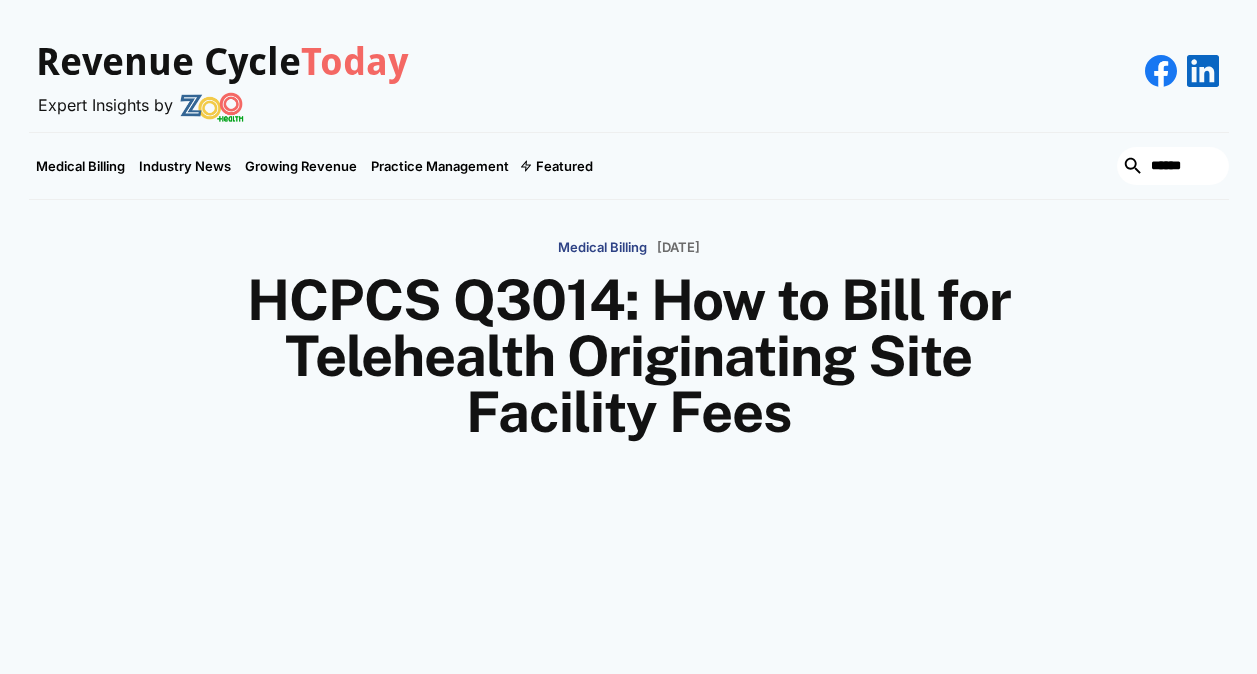 scroll, scrollTop: 702, scrollLeft: 0, axis: vertical 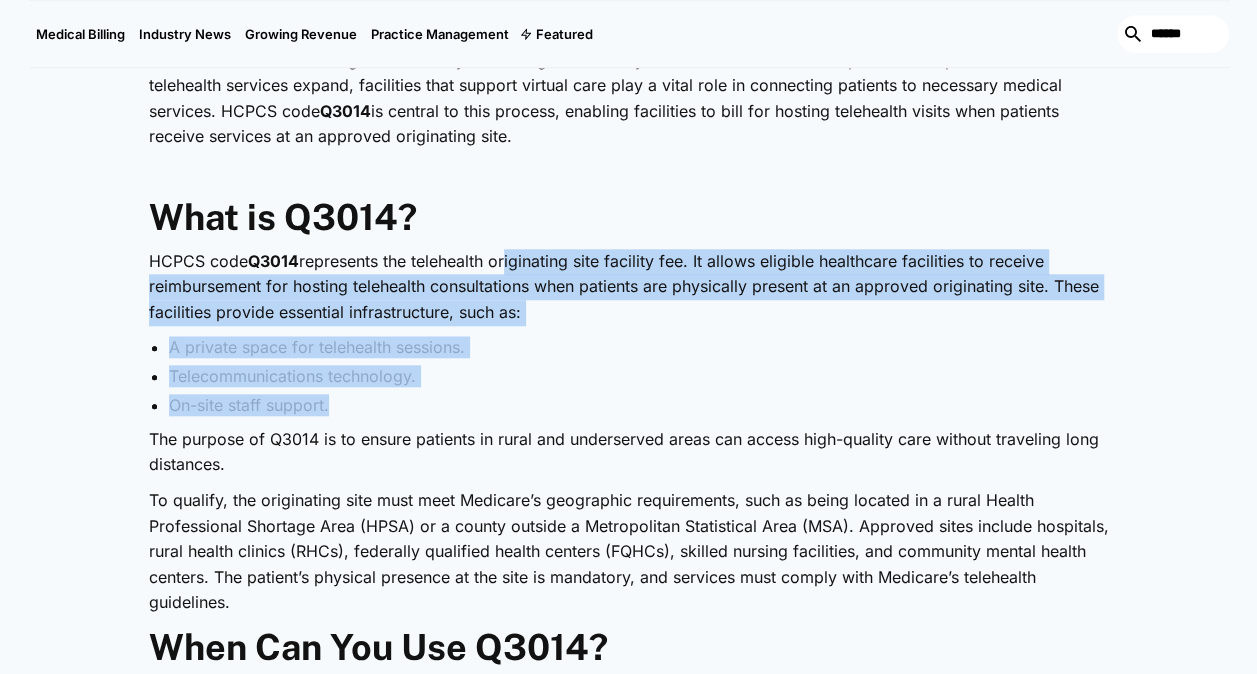drag, startPoint x: 506, startPoint y: 266, endPoint x: 684, endPoint y: 407, distance: 227.07928 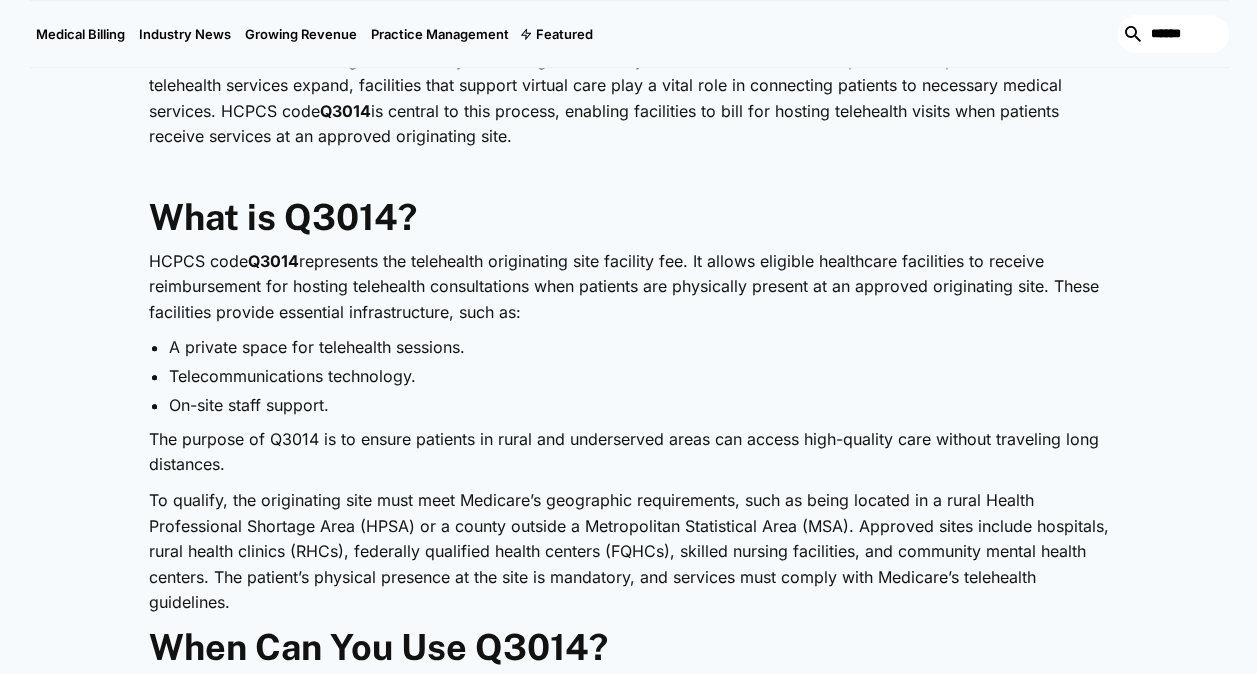click on "HCPCS code Q3014 represents the telehealth originating site facility fee. It allows eligible healthcare facilities to receive reimbursement for hosting telehealth consultations when patients are physically present at an approved originating site. These facilities provide essential infrastructure, such as:" at bounding box center [629, 287] 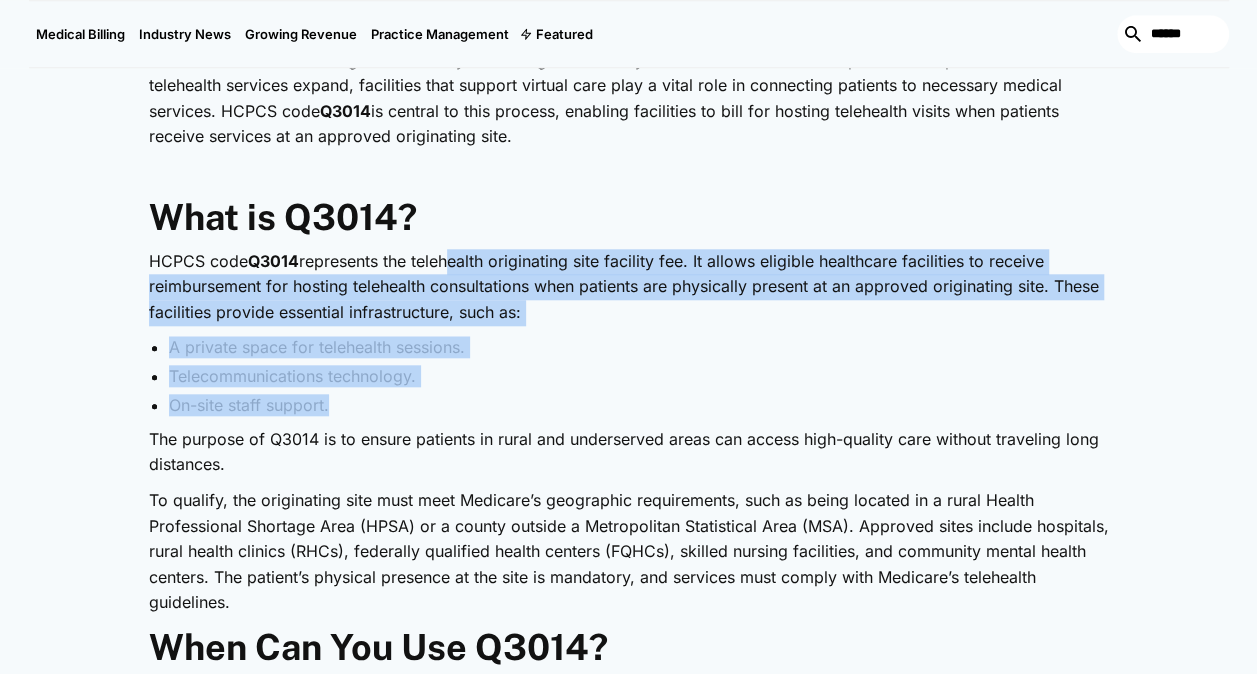 drag, startPoint x: 444, startPoint y: 246, endPoint x: 619, endPoint y: 405, distance: 236.4445 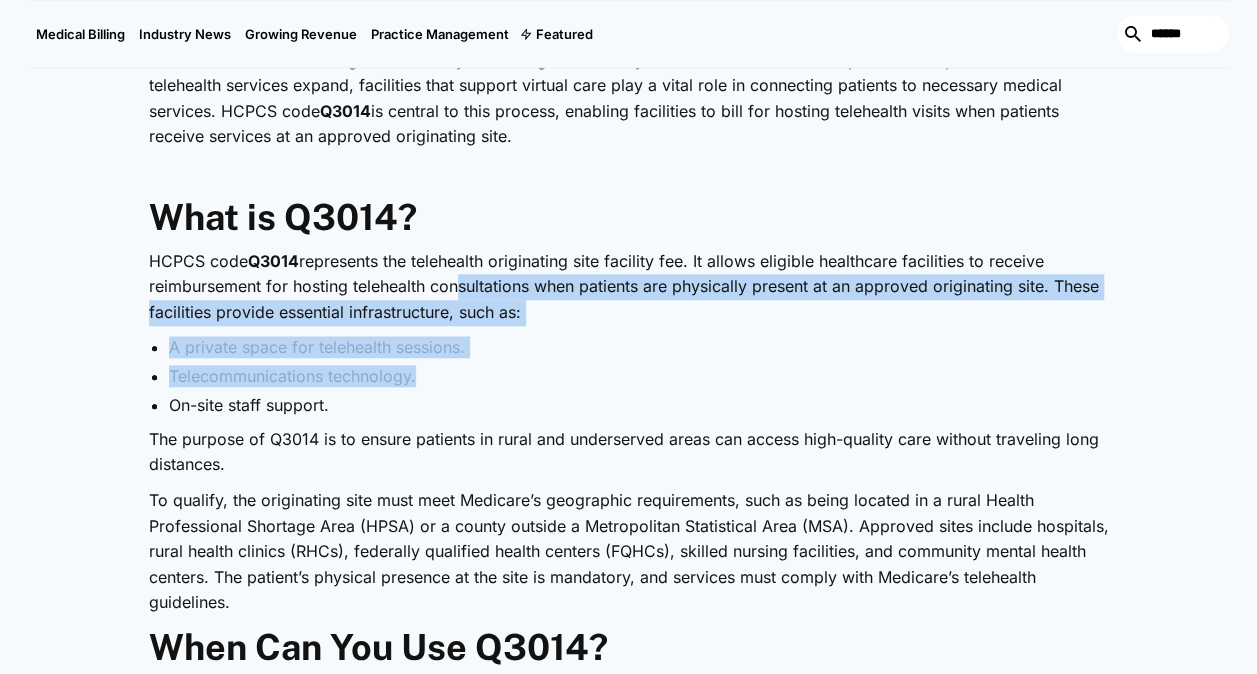 drag, startPoint x: 446, startPoint y: 286, endPoint x: 601, endPoint y: 389, distance: 186.10213 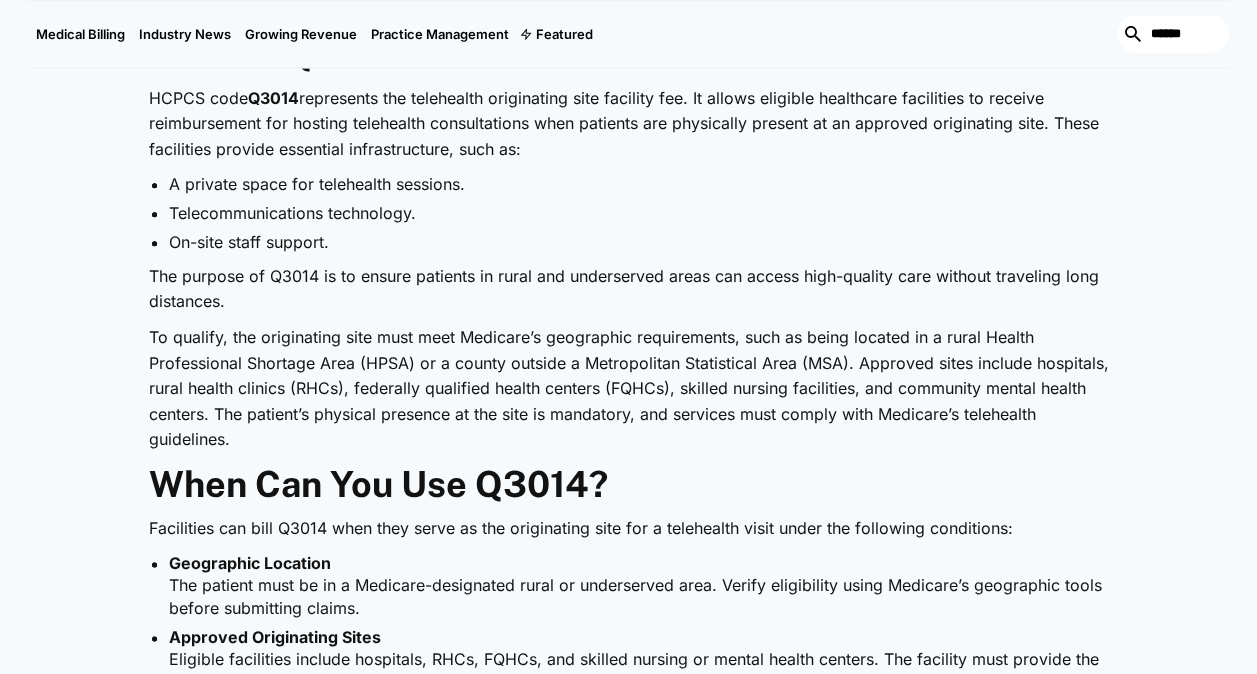 scroll, scrollTop: 1046, scrollLeft: 0, axis: vertical 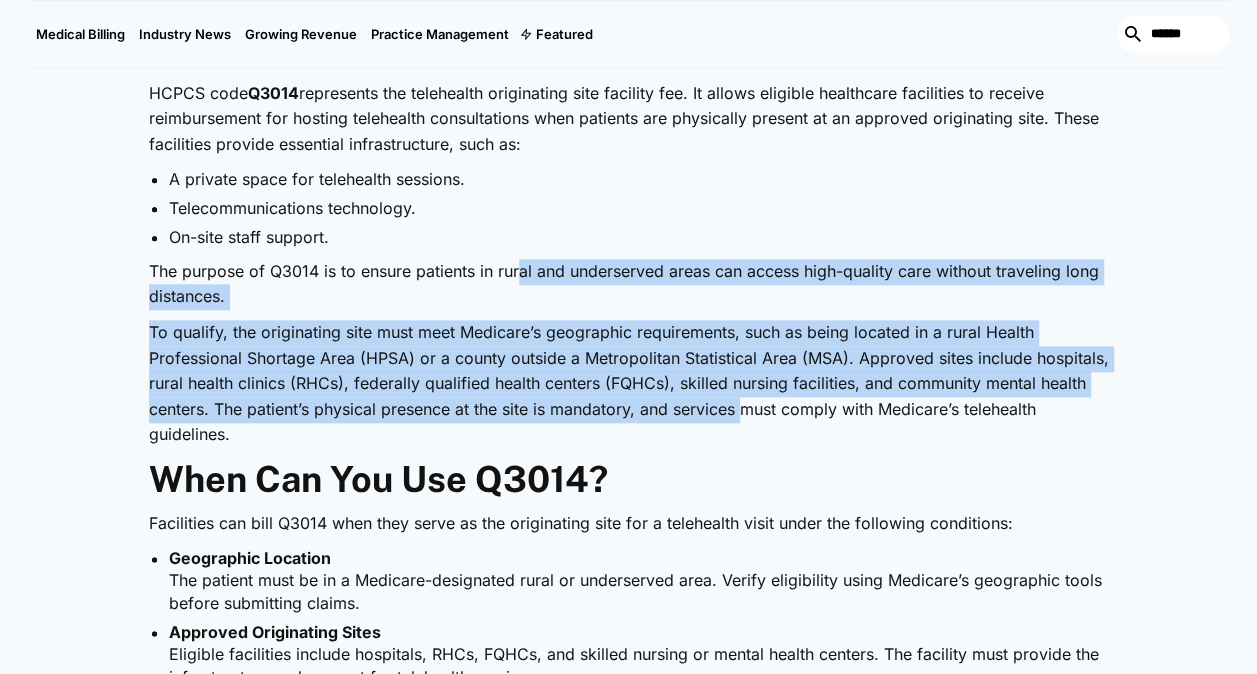 drag, startPoint x: 522, startPoint y: 270, endPoint x: 750, endPoint y: 412, distance: 268.6038 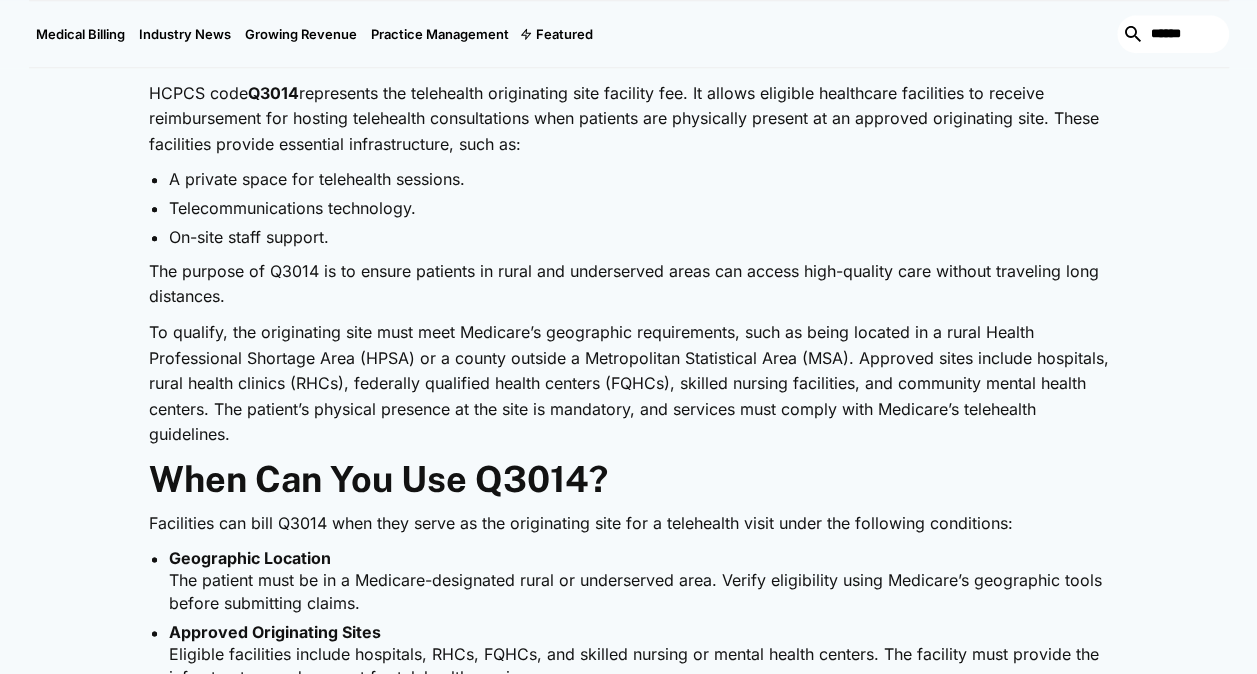 click on "Telehealth is revolutionizing healthcare by increasing accessibility and convenience for both patients and providers. As telehealth services expand, facilities that support virtual care play a vital role in connecting patients to necessary medical services. HCPCS code Q3014 is central to this process, enabling facilities to bill for hosting telehealth visits when patients receive services at an approved originating site. ‍ What is Q3014? HCPCS code Q3014 represents the telehealth originating site facility fee. It allows eligible healthcare facilities to receive reimbursement for hosting telehealth consultations when patients are physically present at an approved originating site. These facilities provide essential infrastructure, such as: A private space for telehealth sessions. Telecommunications technology. On-site staff support. The purpose of Q3014 is to ensure patients in rural and underserved areas can access high-quality care without traveling long distances. When Can You Use Q3014? cannot ‍" at bounding box center [629, 967] 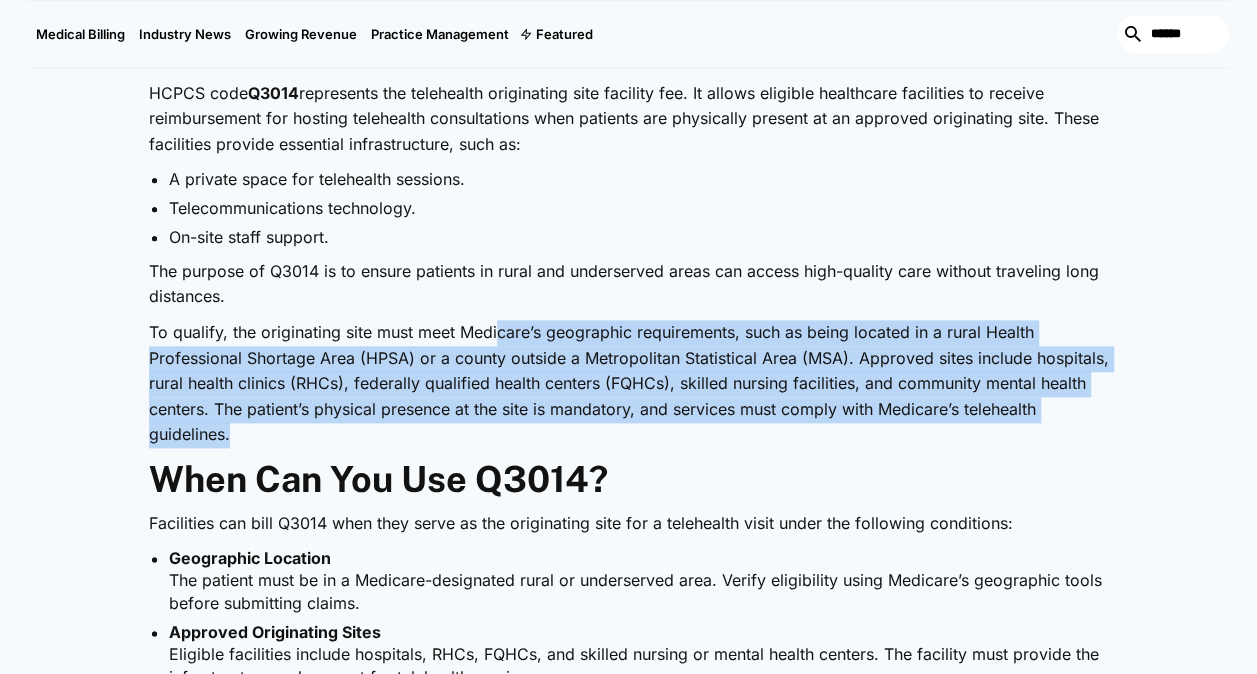 drag, startPoint x: 497, startPoint y: 336, endPoint x: 650, endPoint y: 424, distance: 176.50212 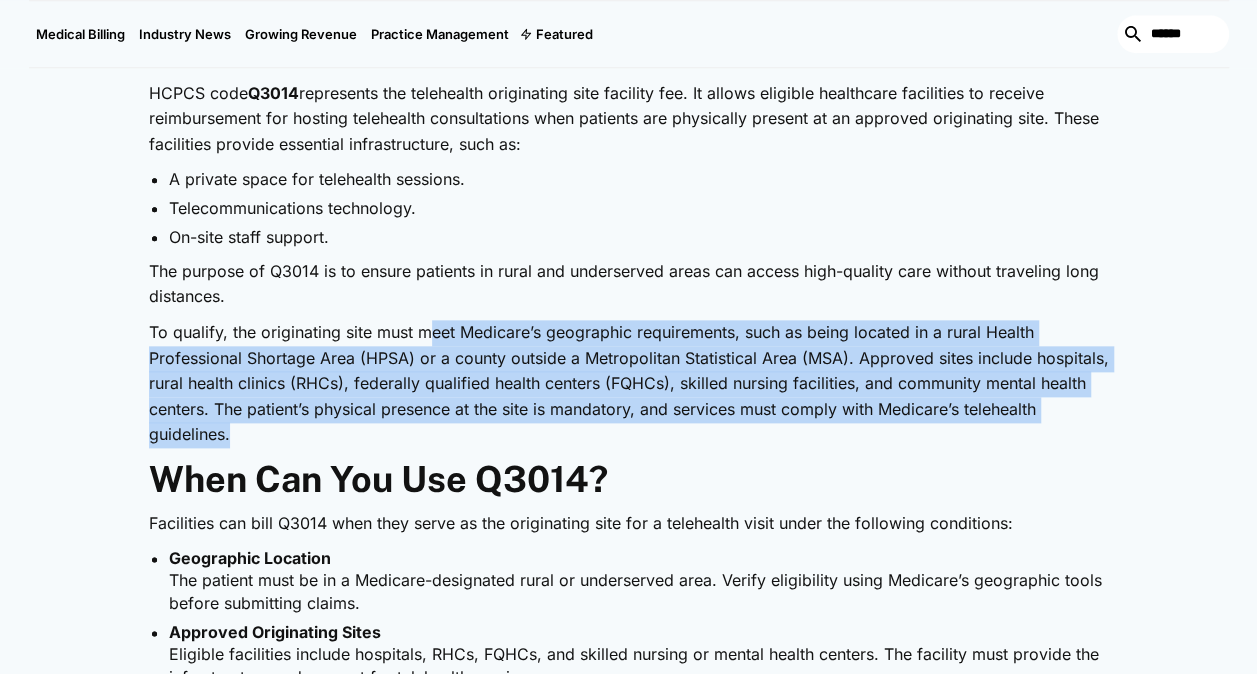 drag, startPoint x: 435, startPoint y: 328, endPoint x: 660, endPoint y: 446, distance: 254.06496 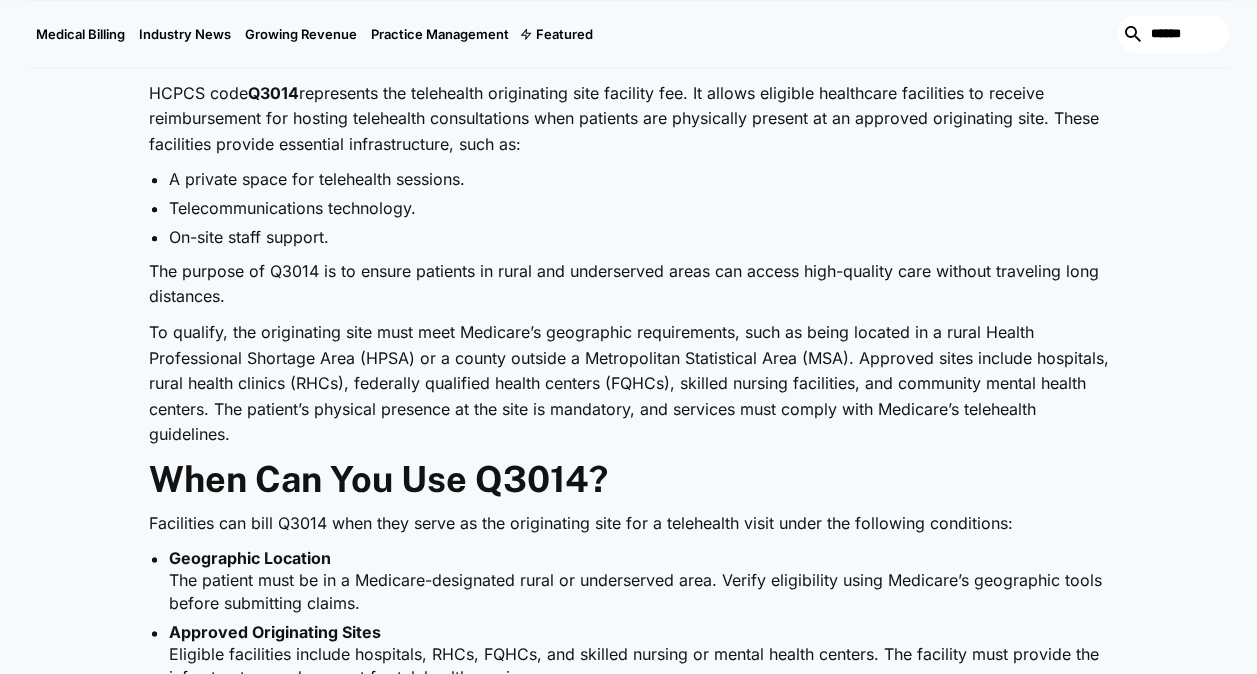 drag, startPoint x: 660, startPoint y: 446, endPoint x: 841, endPoint y: 525, distance: 197.48924 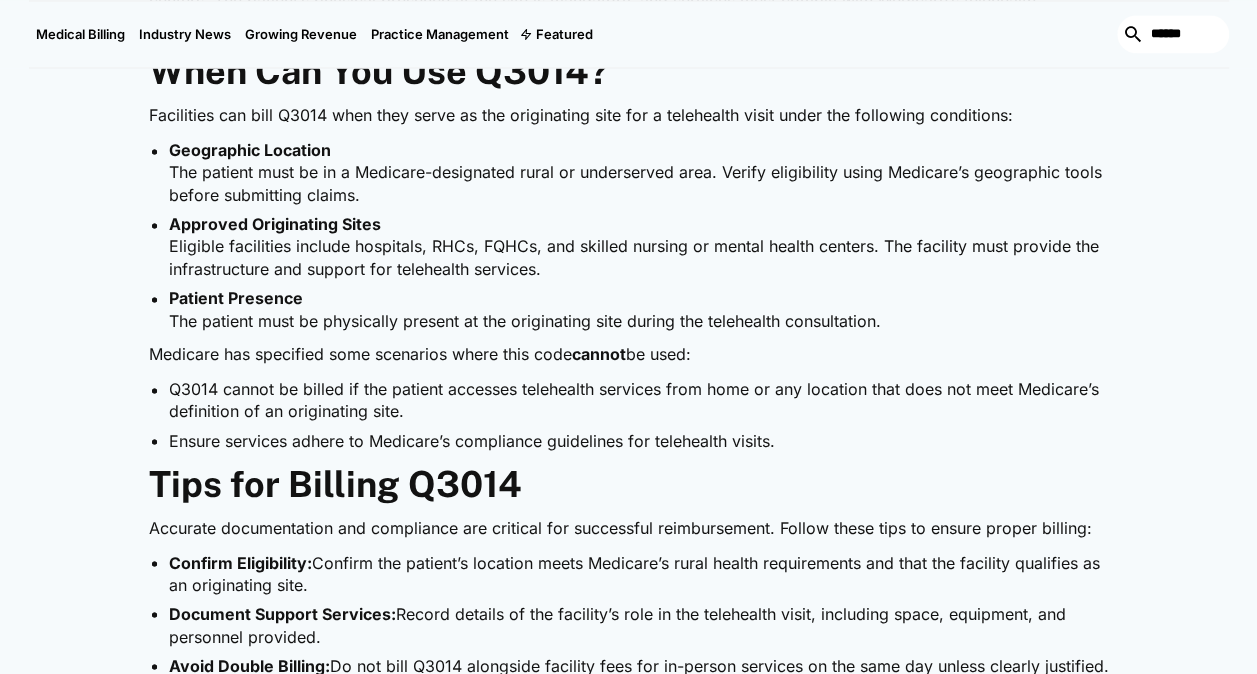 scroll, scrollTop: 1455, scrollLeft: 0, axis: vertical 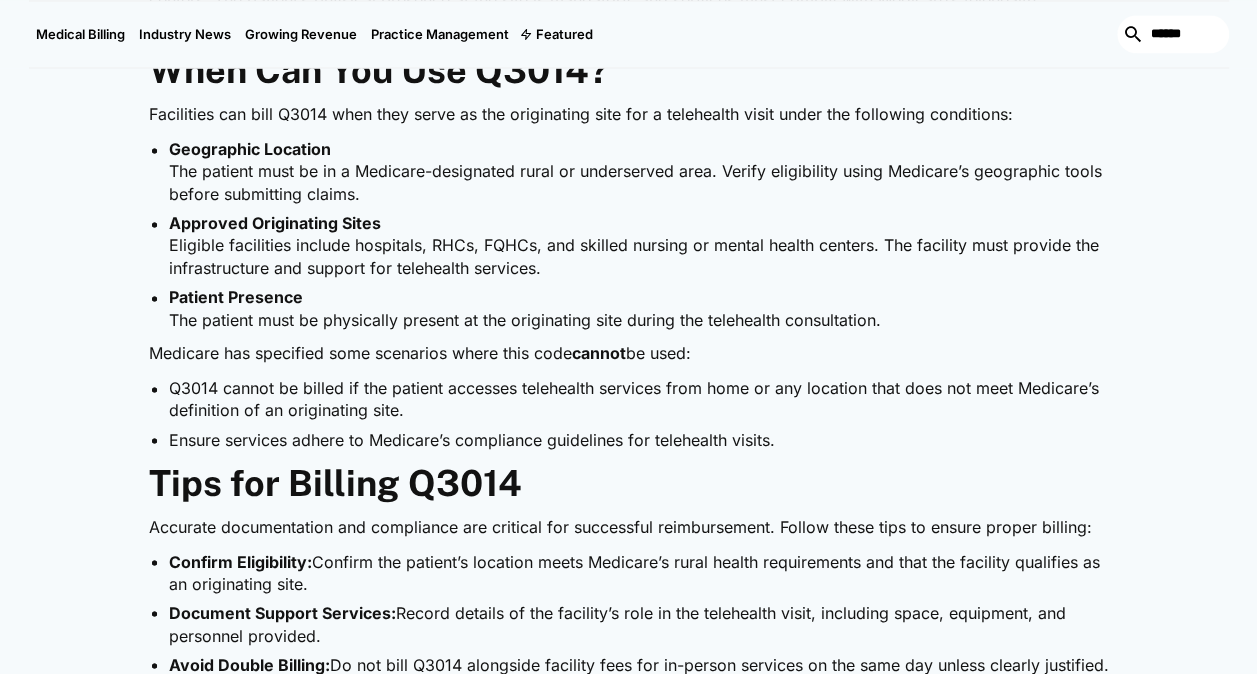 click on "Geographic Location The patient must be in a Medicare-designated rural or underserved area. Verify eligibility using Medicare’s geographic tools before submitting claims." at bounding box center [639, 171] 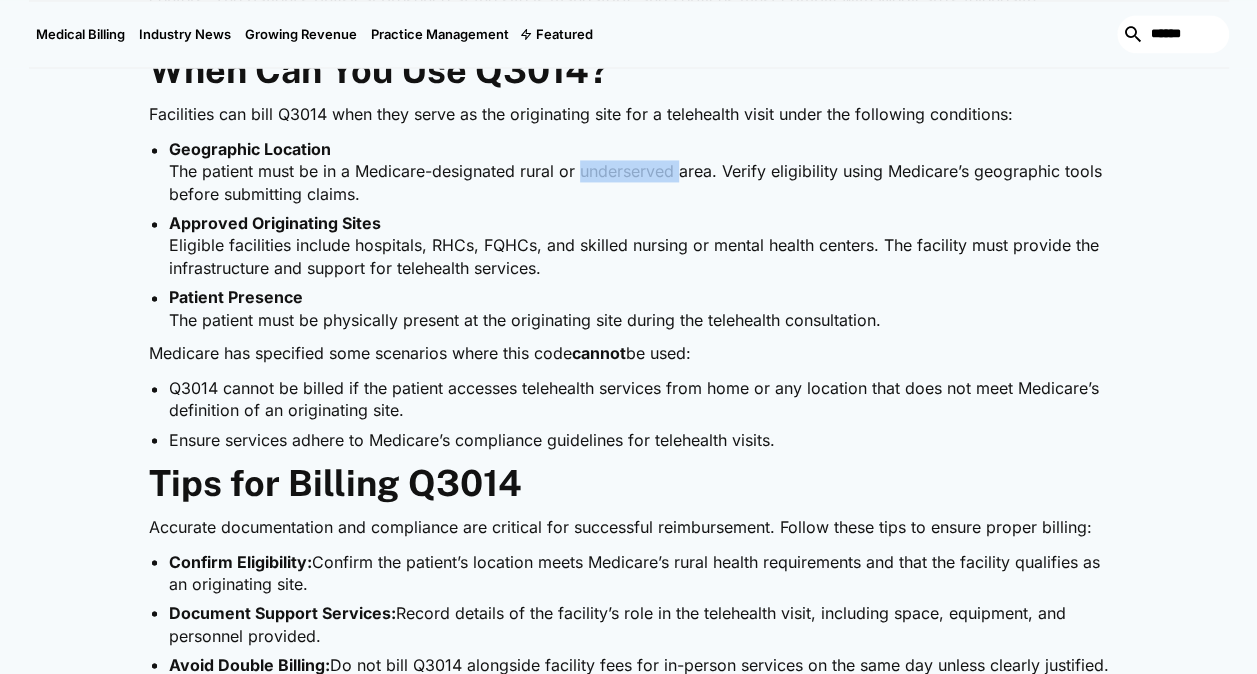 click on "Geographic Location The patient must be in a Medicare-designated rural or underserved area. Verify eligibility using Medicare’s geographic tools before submitting claims." at bounding box center (639, 171) 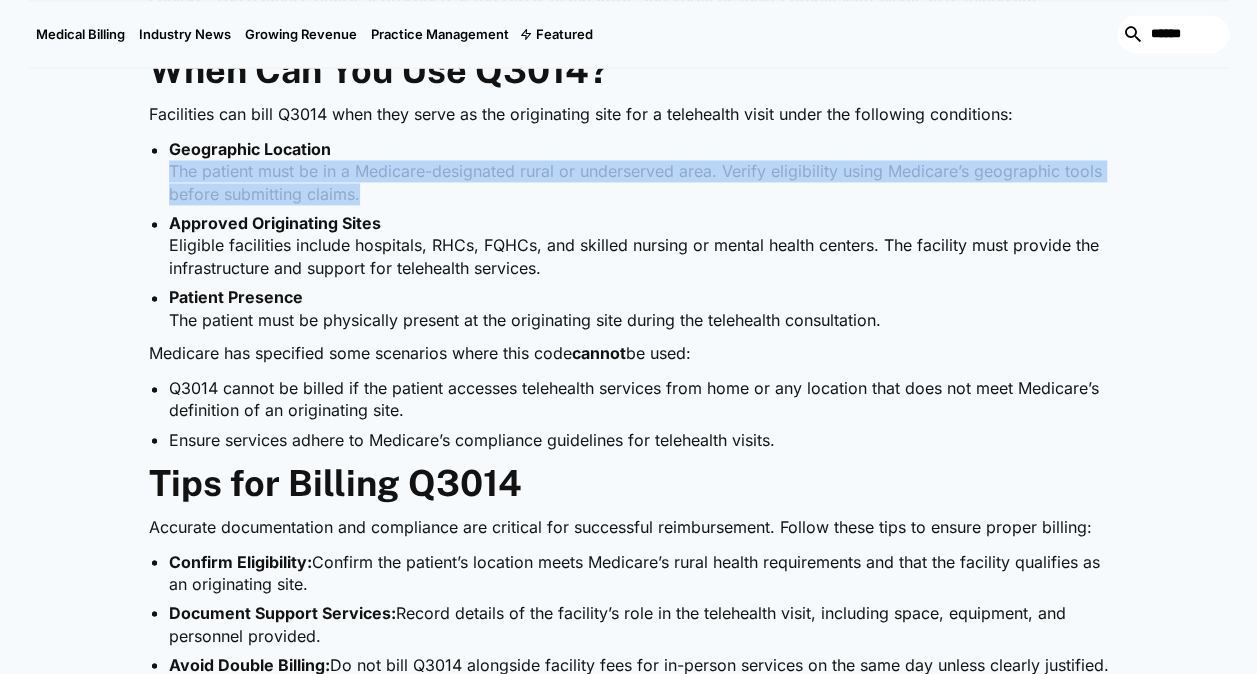 click on "Geographic Location The patient must be in a Medicare-designated rural or underserved area. Verify eligibility using Medicare’s geographic tools before submitting claims." at bounding box center (639, 171) 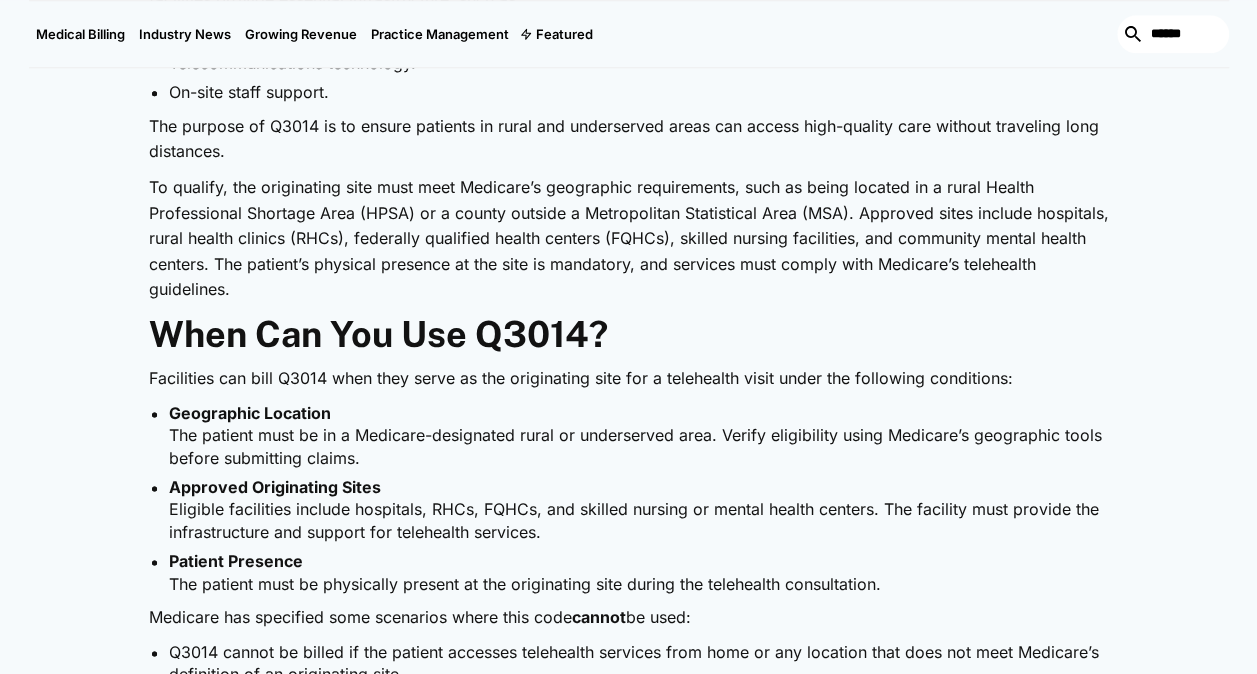 scroll, scrollTop: 1187, scrollLeft: 0, axis: vertical 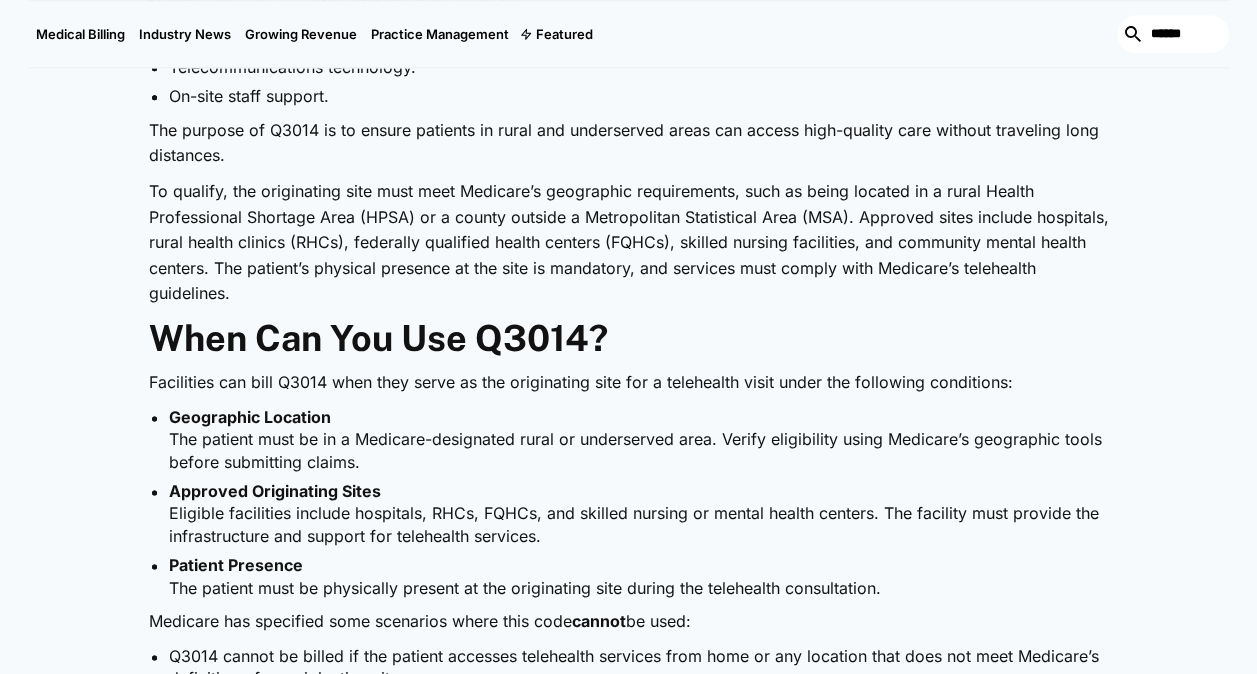 click on "To qualify, the originating site must meet Medicare’s geographic requirements, such as being located in a rural Health Professional Shortage Area (HPSA) or a county outside a Metropolitan Statistical Area (MSA). Approved sites include hospitals, rural health clinics (RHCs), federally qualified health centers (FQHCs), skilled nursing facilities, and community mental health centers. The patient’s physical presence at the site is mandatory, and services must comply with Medicare’s telehealth guidelines." at bounding box center [629, 243] 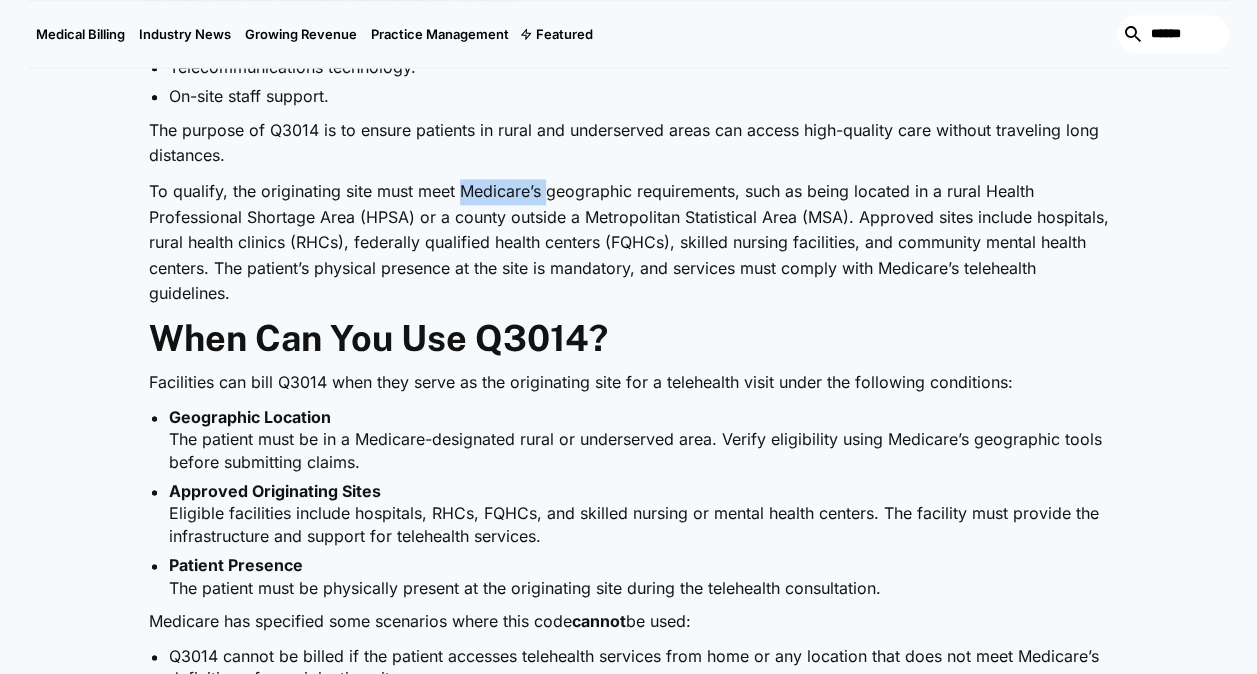 click on "To qualify, the originating site must meet Medicare’s geographic requirements, such as being located in a rural Health Professional Shortage Area (HPSA) or a county outside a Metropolitan Statistical Area (MSA). Approved sites include hospitals, rural health clinics (RHCs), federally qualified health centers (FQHCs), skilled nursing facilities, and community mental health centers. The patient’s physical presence at the site is mandatory, and services must comply with Medicare’s telehealth guidelines." at bounding box center [629, 243] 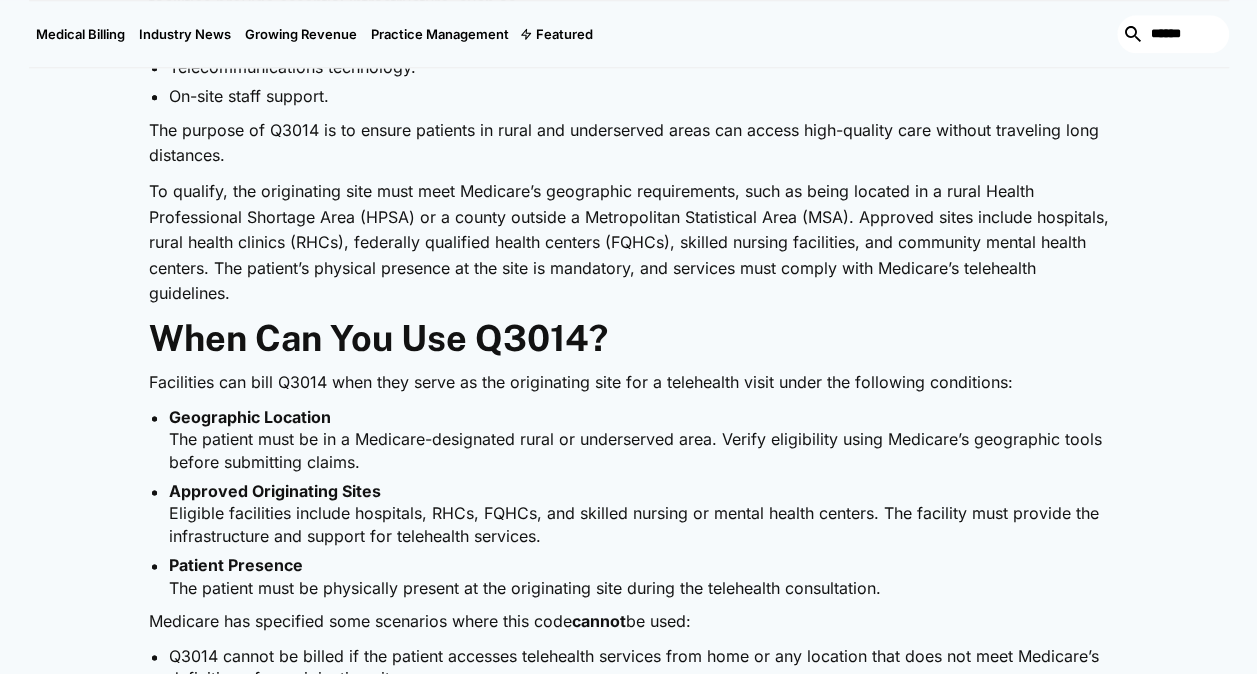 drag, startPoint x: 534, startPoint y: 199, endPoint x: 774, endPoint y: 189, distance: 240.20824 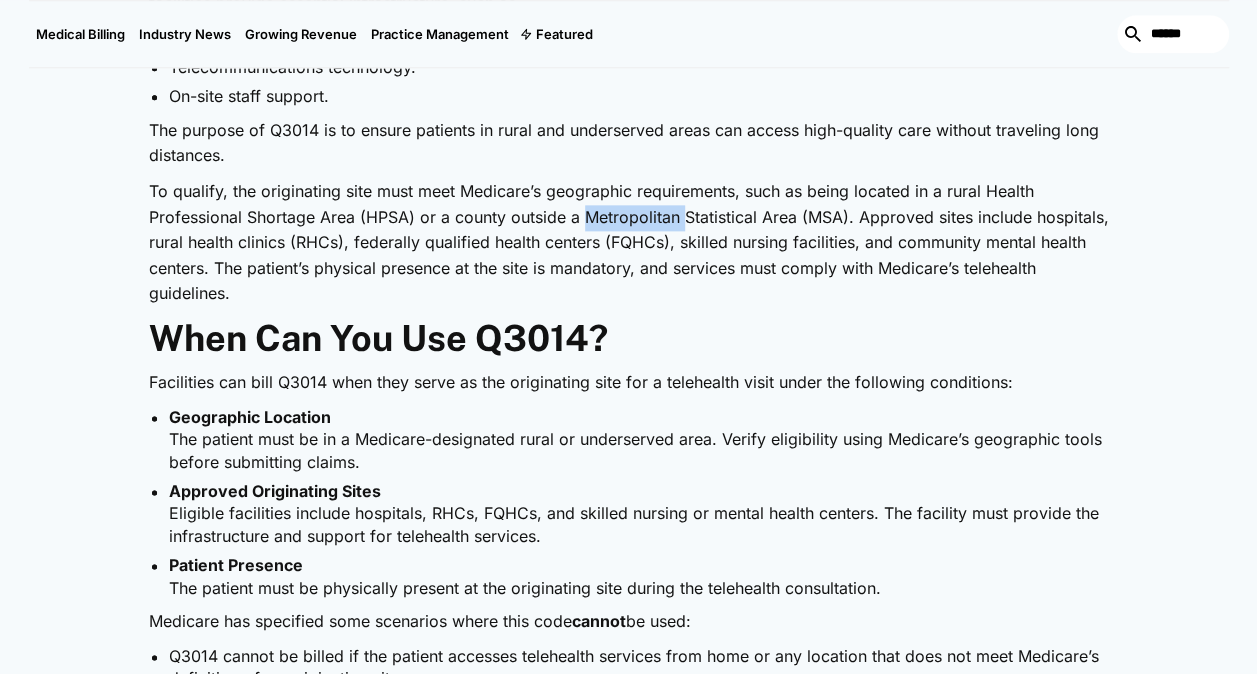 click on "To qualify, the originating site must meet Medicare’s geographic requirements, such as being located in a rural Health Professional Shortage Area (HPSA) or a county outside a Metropolitan Statistical Area (MSA). Approved sites include hospitals, rural health clinics (RHCs), federally qualified health centers (FQHCs), skilled nursing facilities, and community mental health centers. The patient’s physical presence at the site is mandatory, and services must comply with Medicare’s telehealth guidelines." at bounding box center [629, 243] 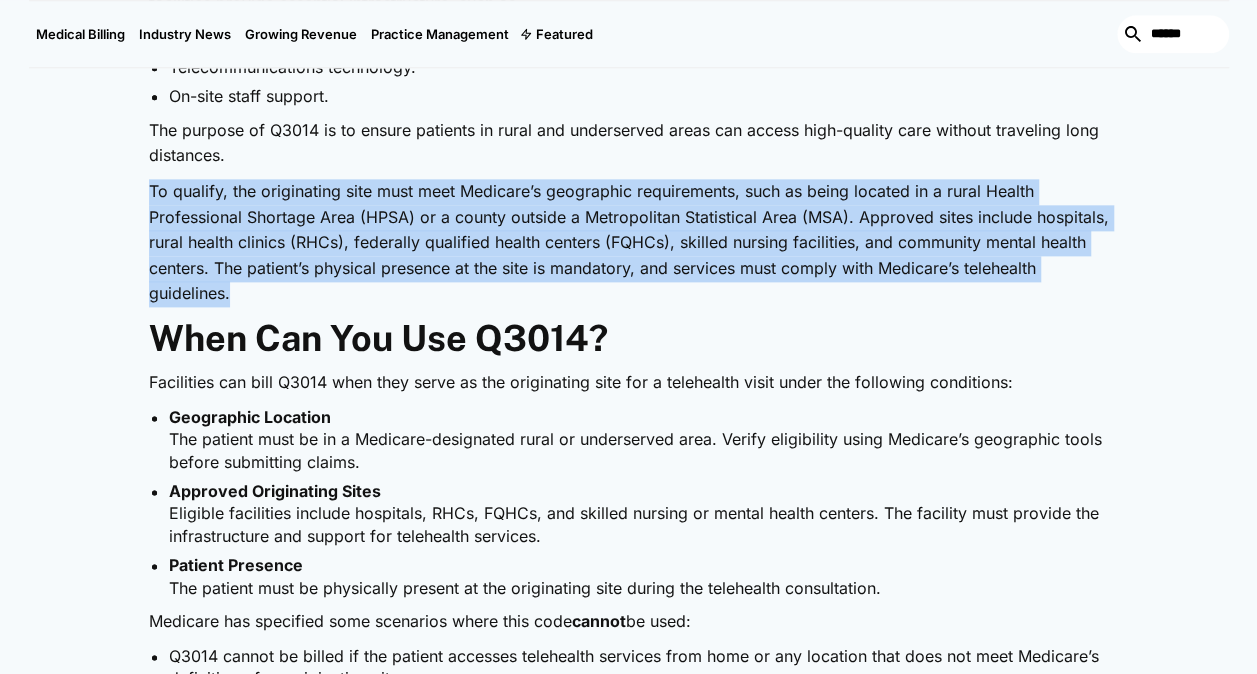 click on "To qualify, the originating site must meet Medicare’s geographic requirements, such as being located in a rural Health Professional Shortage Area (HPSA) or a county outside a Metropolitan Statistical Area (MSA). Approved sites include hospitals, rural health clinics (RHCs), federally qualified health centers (FQHCs), skilled nursing facilities, and community mental health centers. The patient’s physical presence at the site is mandatory, and services must comply with Medicare’s telehealth guidelines." at bounding box center [629, 243] 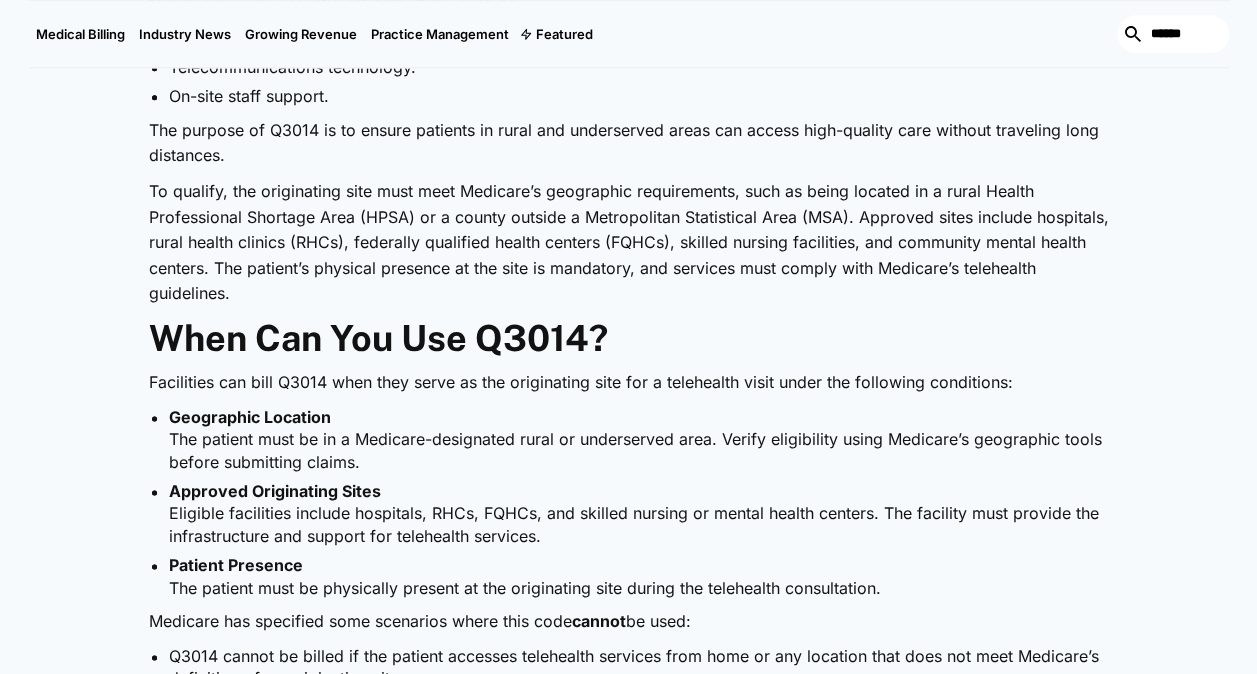 click on "To qualify, the originating site must meet Medicare’s geographic requirements, such as being located in a rural Health Professional Shortage Area (HPSA) or a county outside a Metropolitan Statistical Area (MSA). Approved sites include hospitals, rural health clinics (RHCs), federally qualified health centers (FQHCs), skilled nursing facilities, and community mental health centers. The patient’s physical presence at the site is mandatory, and services must comply with Medicare’s telehealth guidelines." at bounding box center (629, 243) 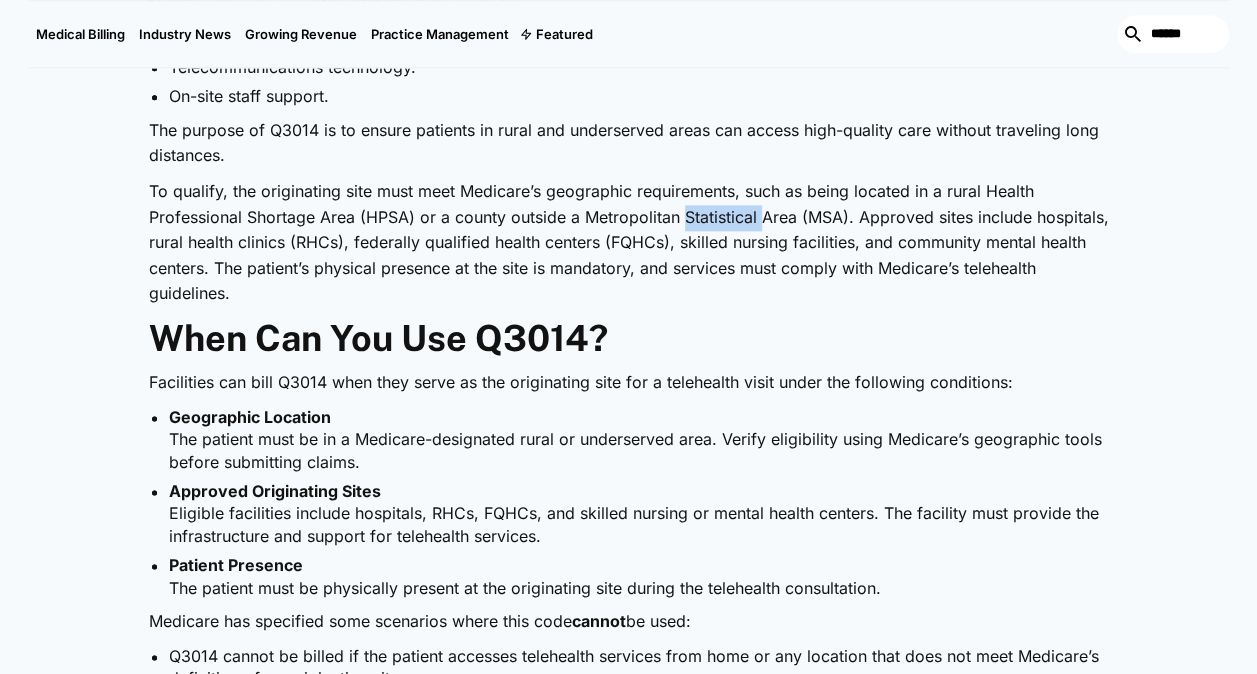 click on "To qualify, the originating site must meet Medicare’s geographic requirements, such as being located in a rural Health Professional Shortage Area (HPSA) or a county outside a Metropolitan Statistical Area (MSA). Approved sites include hospitals, rural health clinics (RHCs), federally qualified health centers (FQHCs), skilled nursing facilities, and community mental health centers. The patient’s physical presence at the site is mandatory, and services must comply with Medicare’s telehealth guidelines." at bounding box center (629, 243) 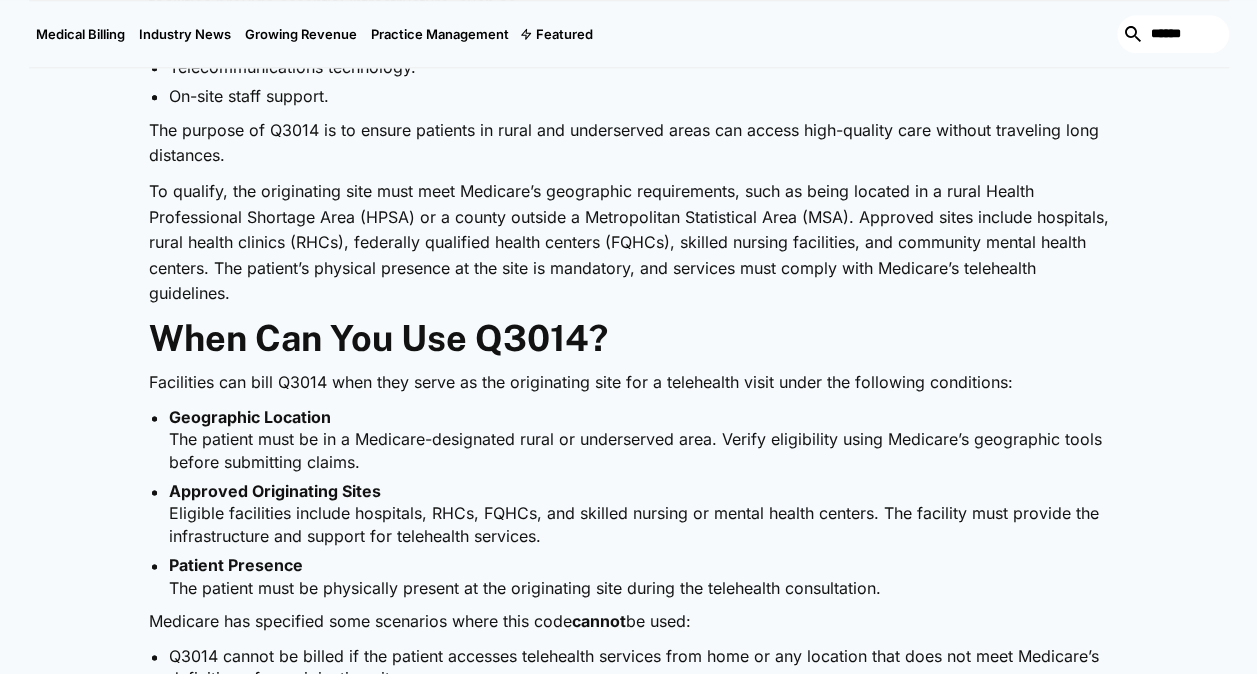 drag, startPoint x: 736, startPoint y: 222, endPoint x: 793, endPoint y: 252, distance: 64.412735 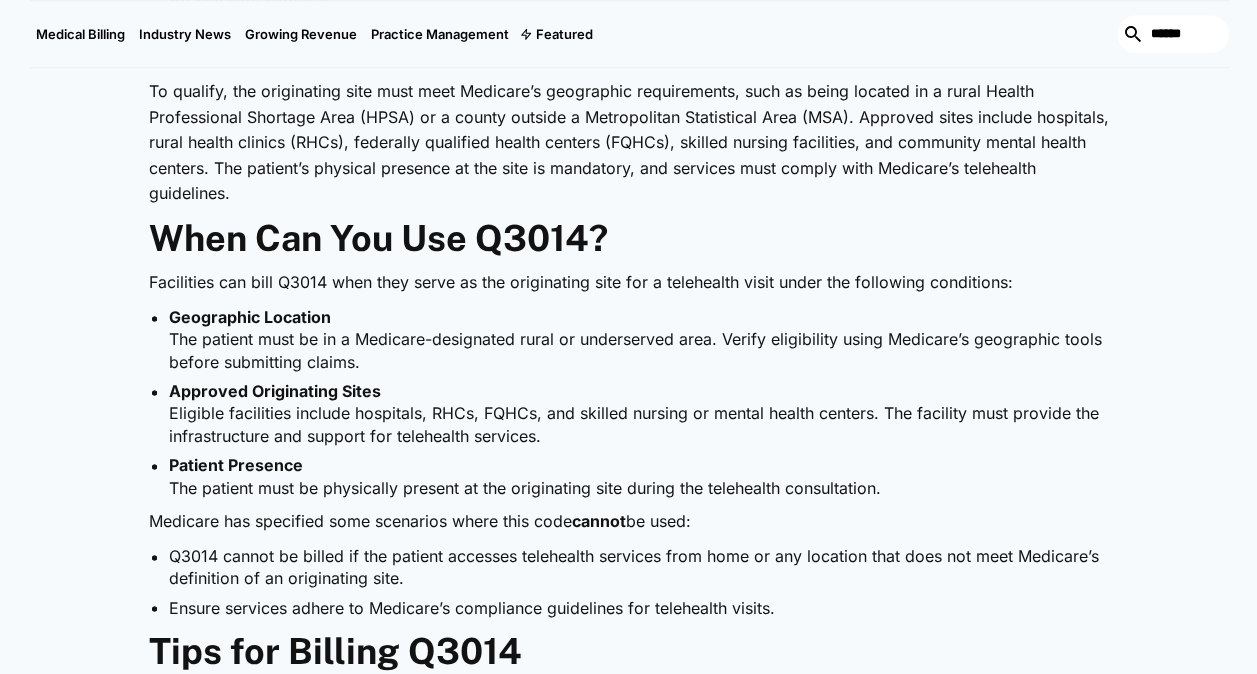 scroll, scrollTop: 1357, scrollLeft: 0, axis: vertical 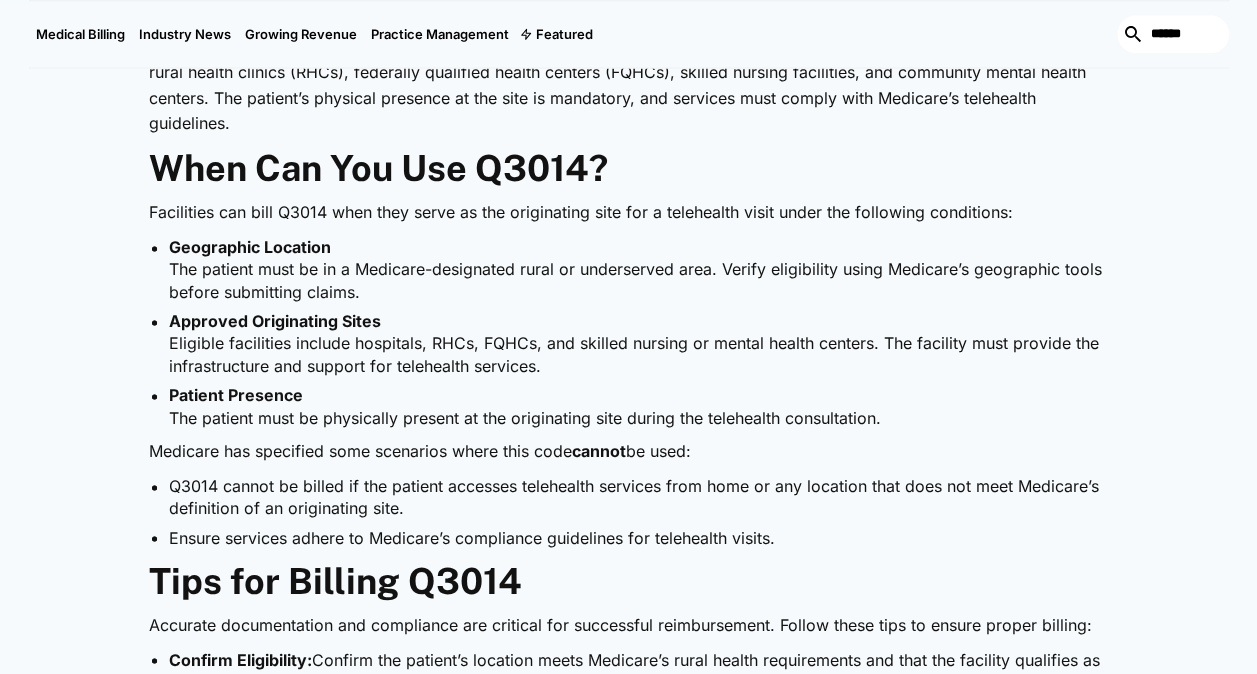 click on "Geographic Location The patient must be in a Medicare-designated rural or underserved area. Verify eligibility using Medicare’s geographic tools before submitting claims." at bounding box center (639, 269) 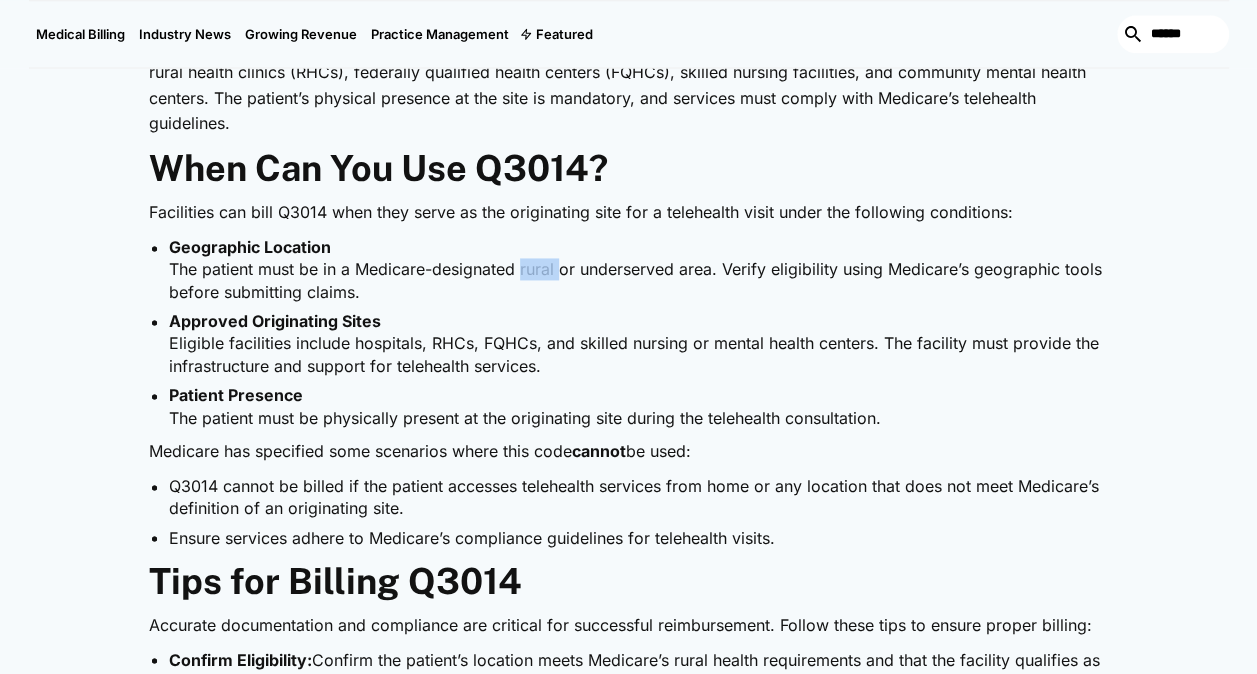 click on "Geographic Location The patient must be in a Medicare-designated rural or underserved area. Verify eligibility using Medicare’s geographic tools before submitting claims." at bounding box center (639, 269) 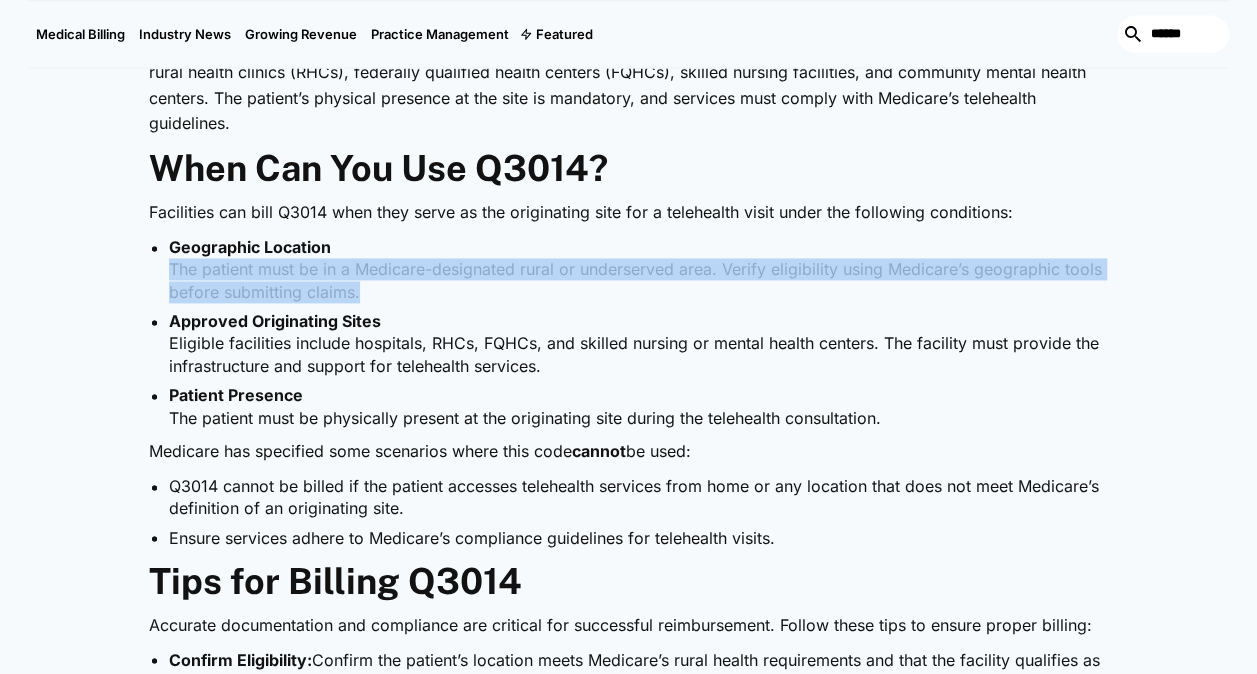 click on "Geographic Location The patient must be in a Medicare-designated rural or underserved area. Verify eligibility using Medicare’s geographic tools before submitting claims." at bounding box center (639, 269) 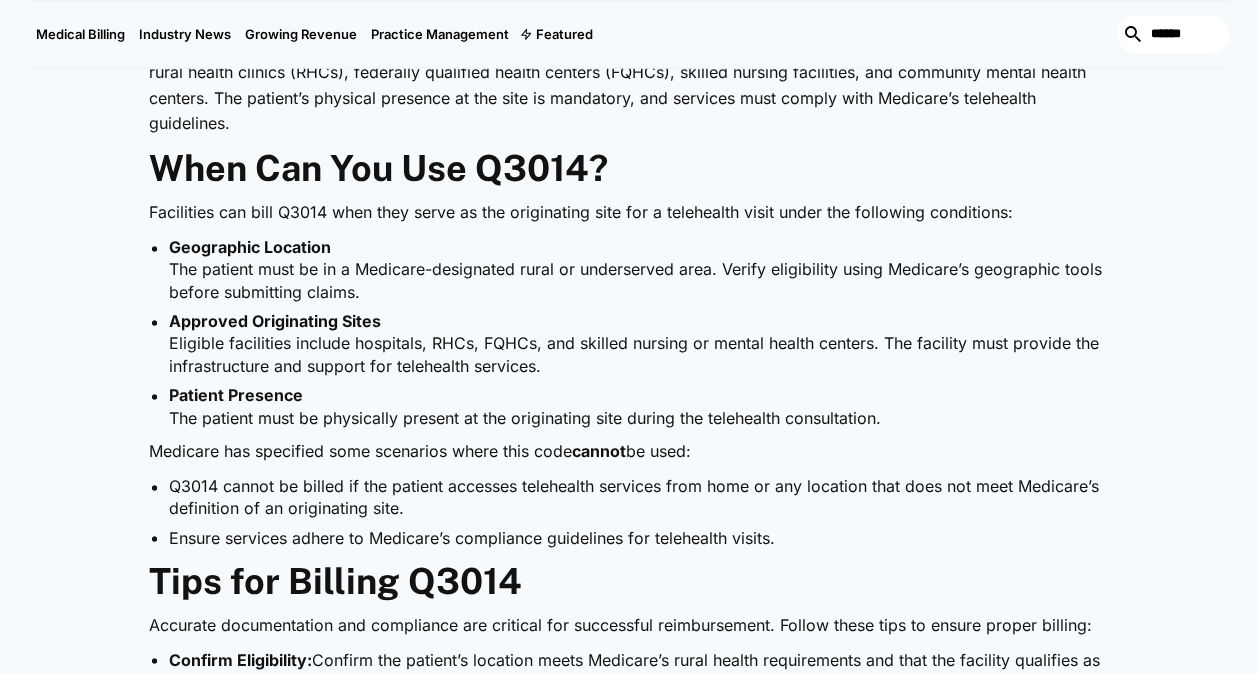 click on "Approved Originating Sites Eligible facilities include hospitals, RHCs, FQHCs, and skilled nursing or mental health centers. The facility must provide the infrastructure and support for telehealth services." at bounding box center (639, 343) 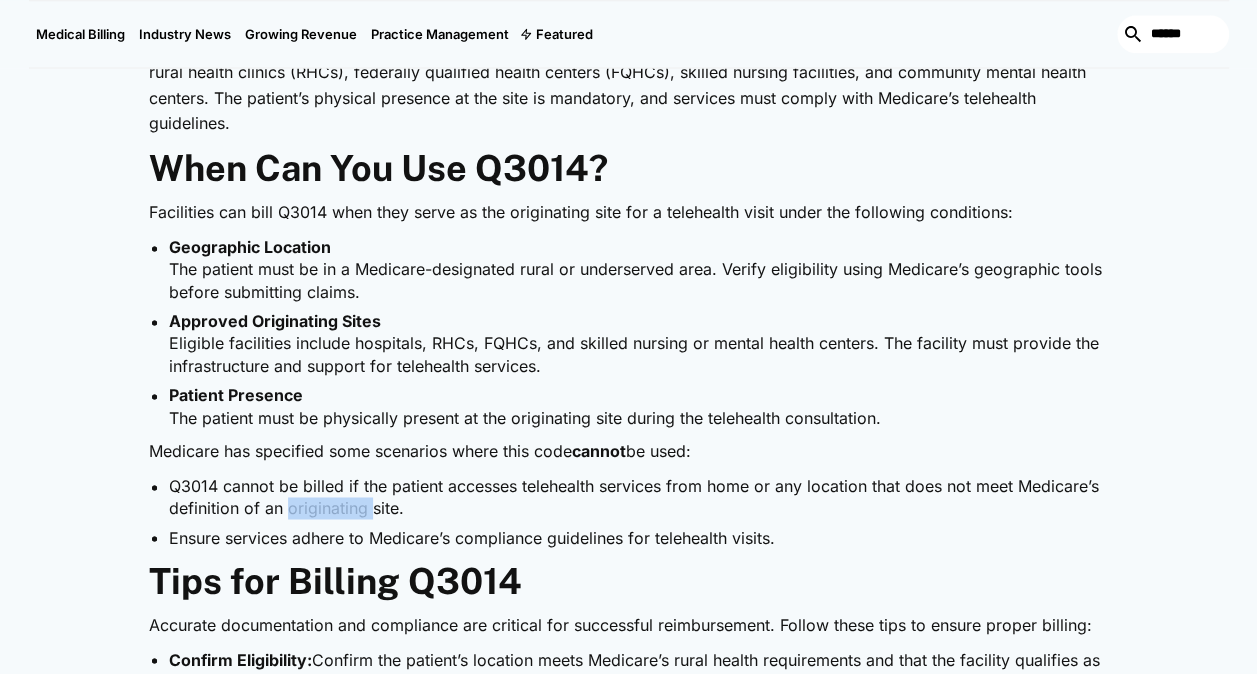 click on "Q3014 cannot be billed if the patient accesses telehealth services from home or any location that does not meet Medicare’s definition of an originating site." at bounding box center [639, 497] 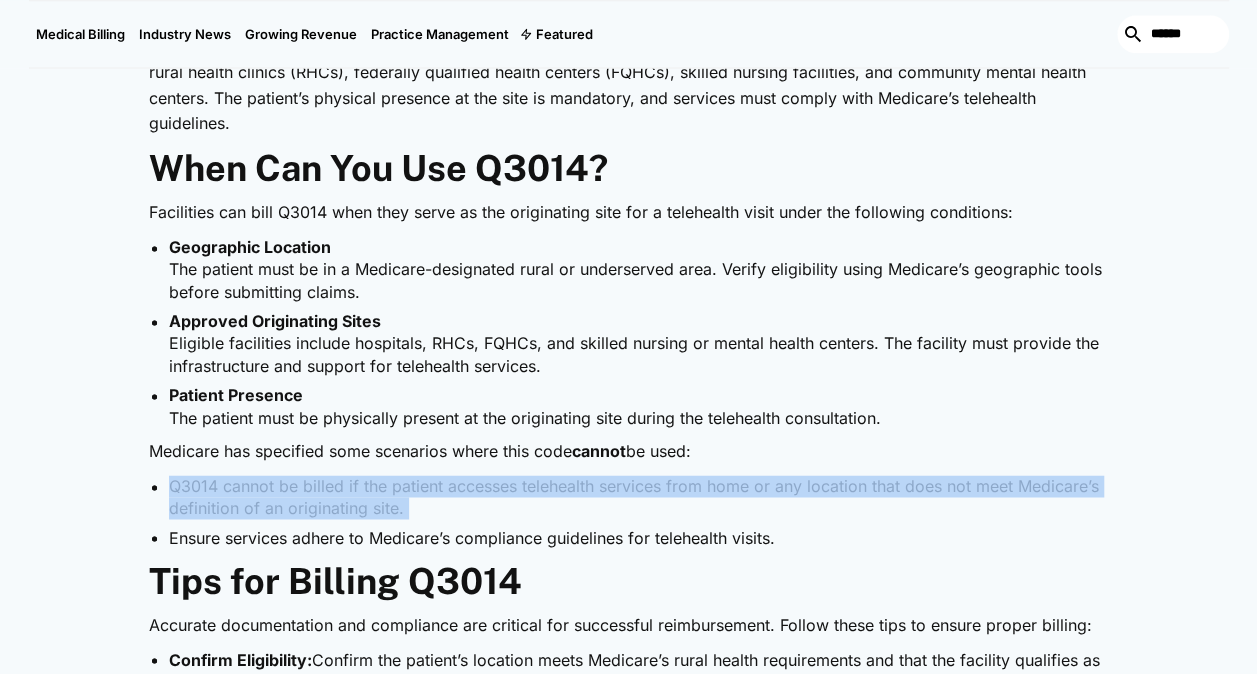 click on "Q3014 cannot be billed if the patient accesses telehealth services from home or any location that does not meet Medicare’s definition of an originating site." at bounding box center (639, 497) 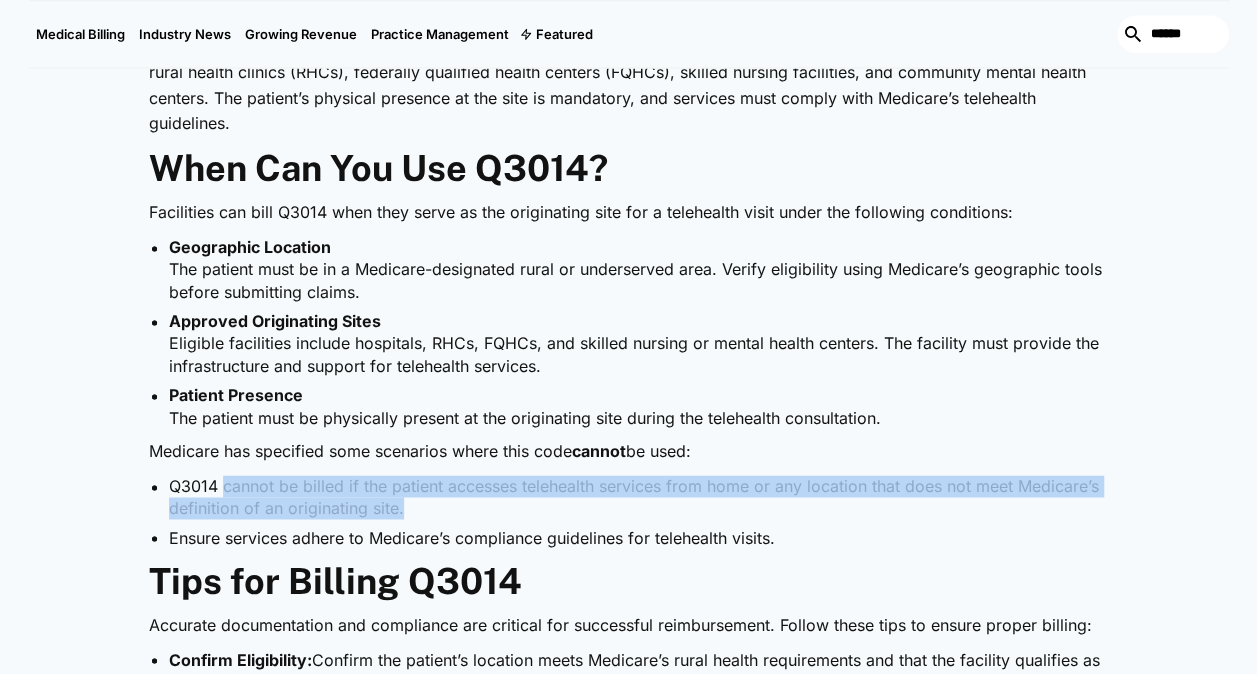 drag, startPoint x: 440, startPoint y: 513, endPoint x: 221, endPoint y: 486, distance: 220.65811 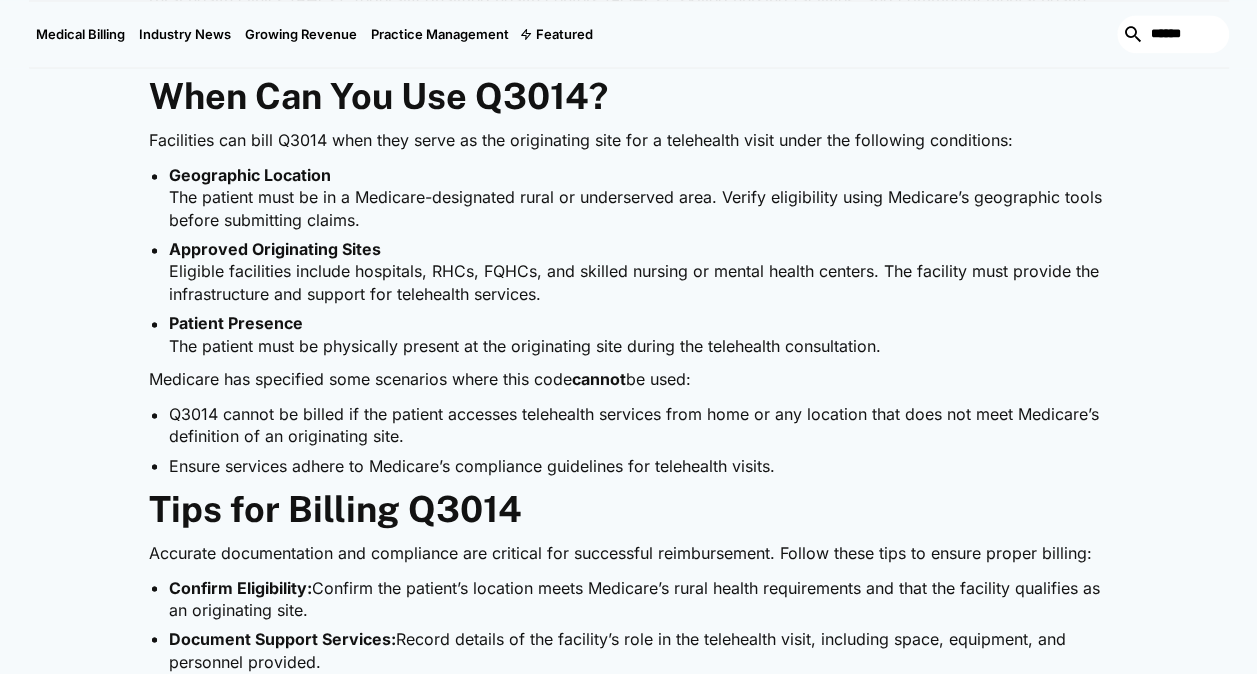 scroll, scrollTop: 1429, scrollLeft: 0, axis: vertical 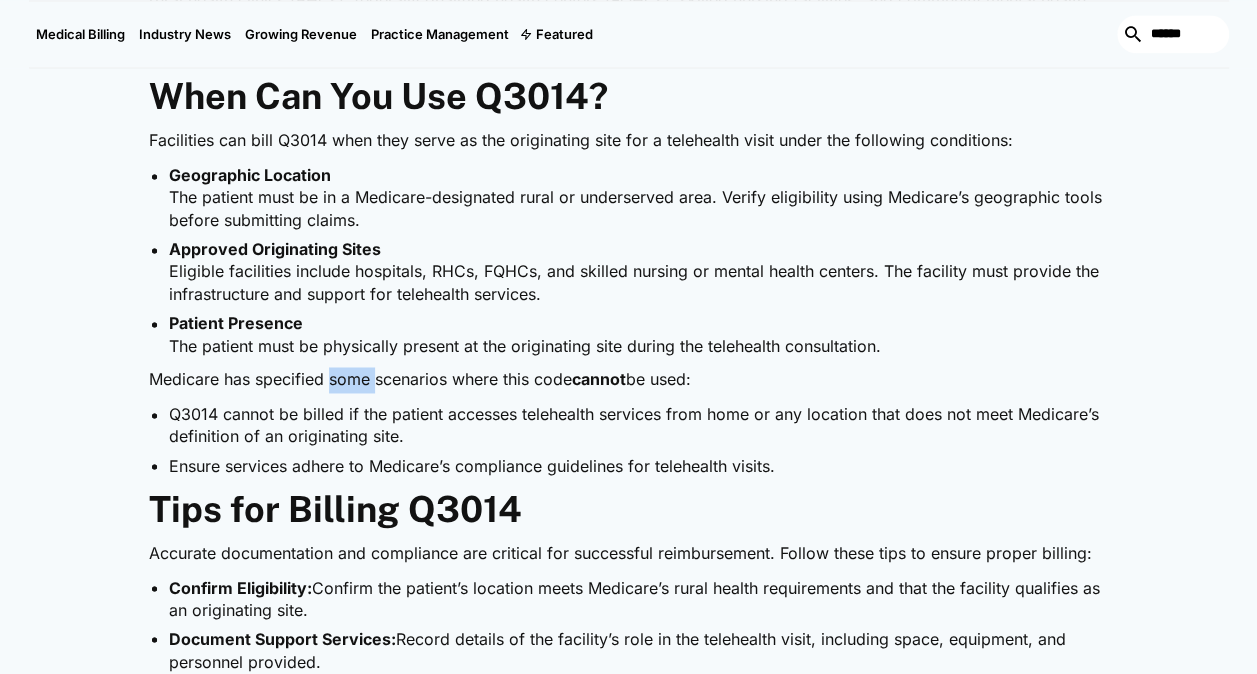 click on "Medicare has specified some scenarios where this code cannot be used:" at bounding box center (629, 380) 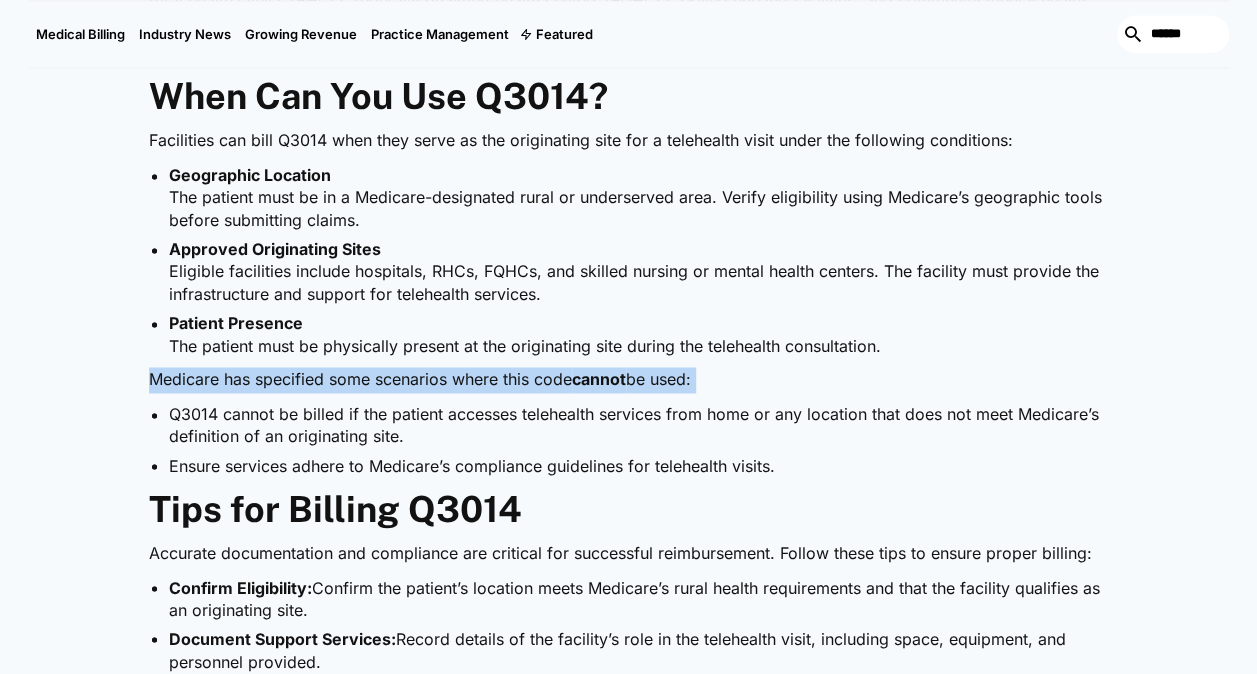 click on "Medicare has specified some scenarios where this code cannot be used:" at bounding box center (629, 380) 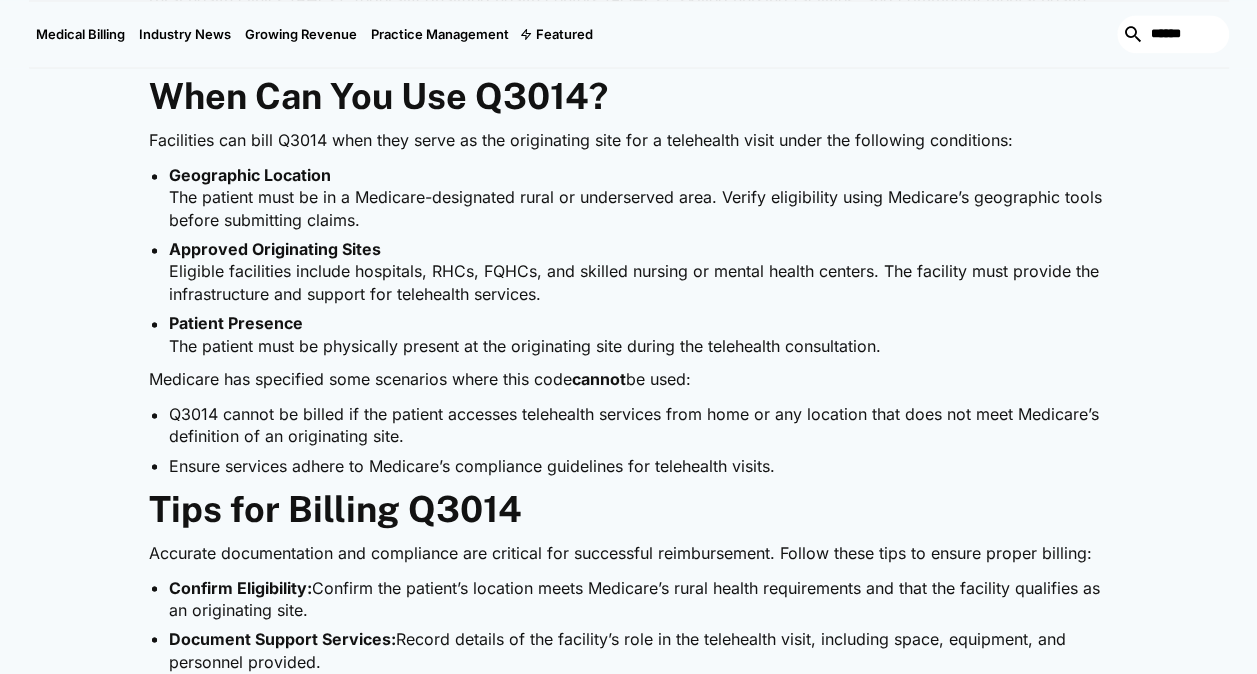 click on "Q3014 cannot be billed if the patient accesses telehealth services from home or any location that does not meet Medicare’s definition of an originating site." at bounding box center (639, 425) 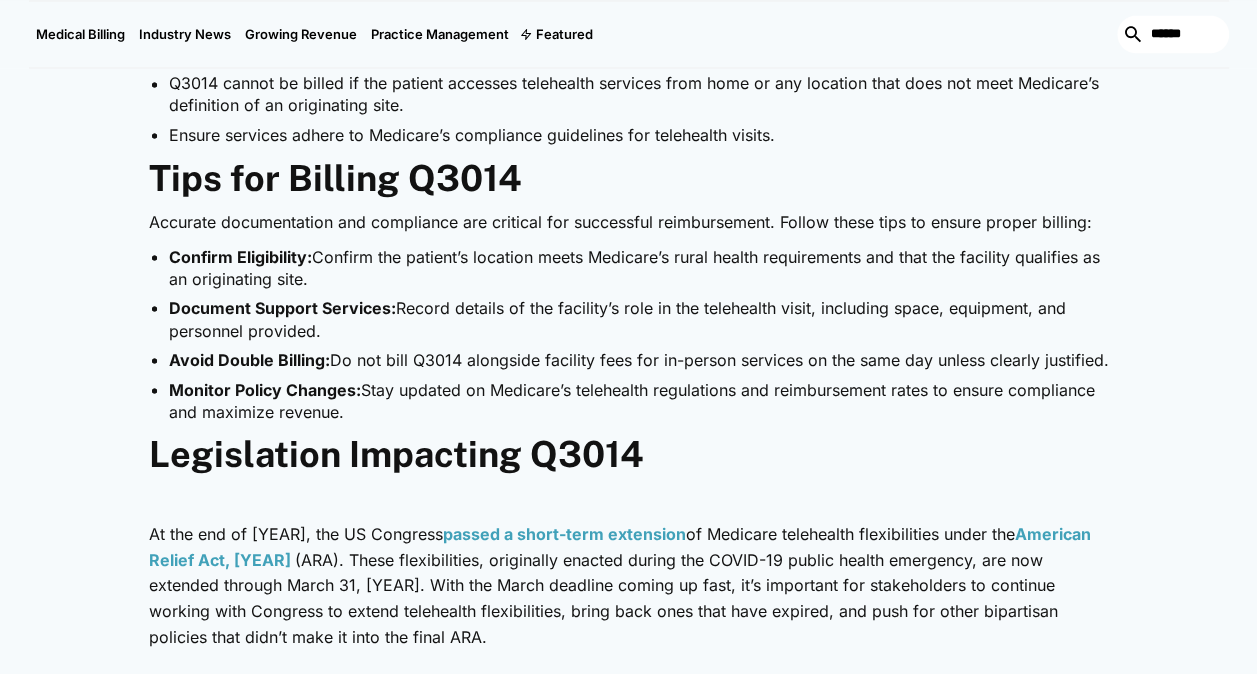 scroll, scrollTop: 1761, scrollLeft: 0, axis: vertical 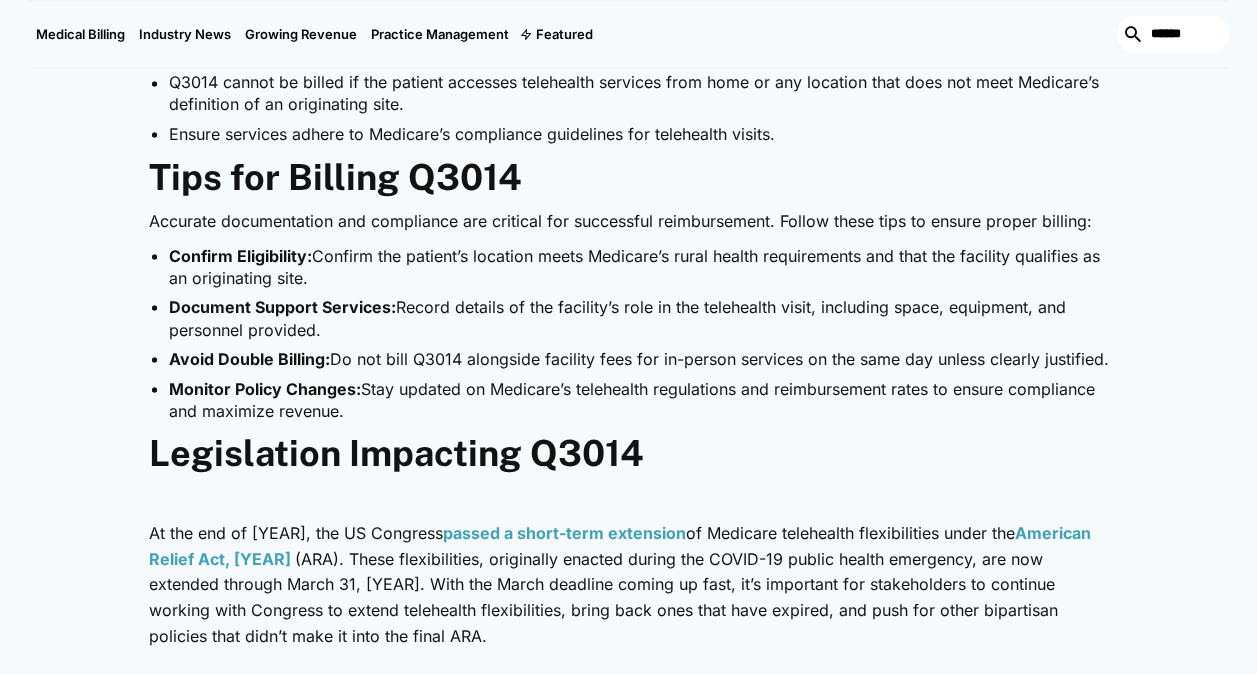 click on "Confirm Eligibility: Confirm the patient’s location meets Medicare’s rural health requirements and that the facility qualifies as an originating site." at bounding box center (639, 266) 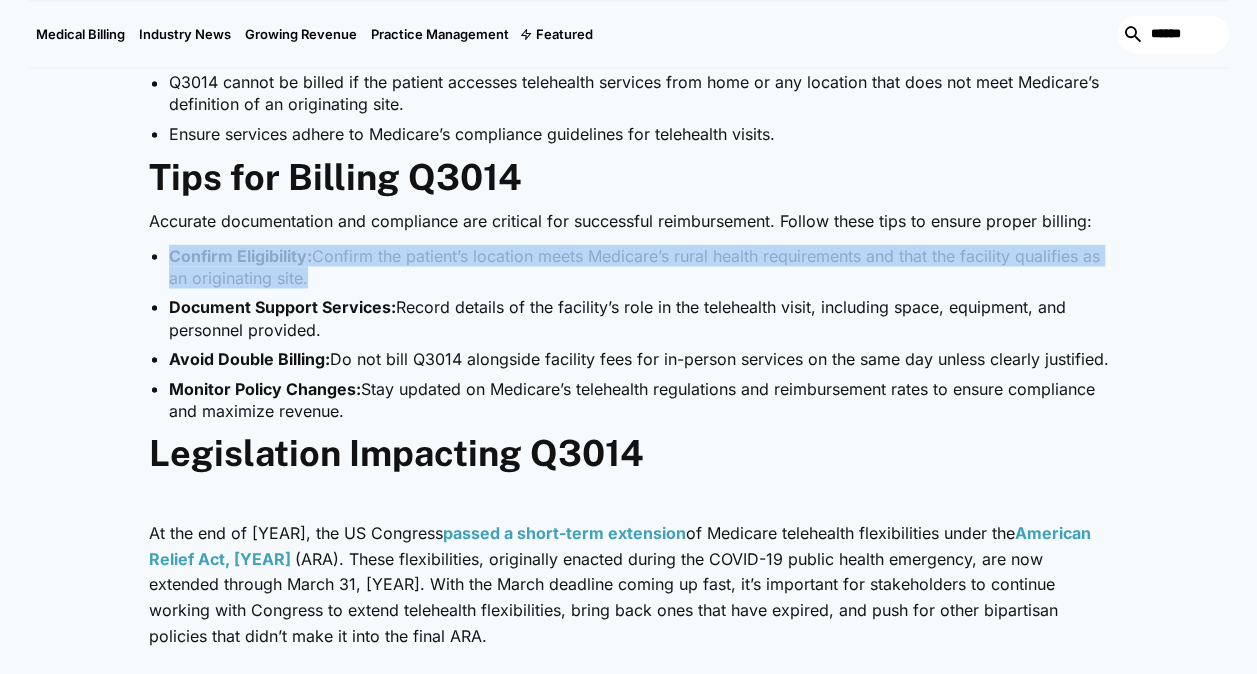 click on "Confirm Eligibility: Confirm the patient’s location meets Medicare’s rural health requirements and that the facility qualifies as an originating site." at bounding box center [639, 266] 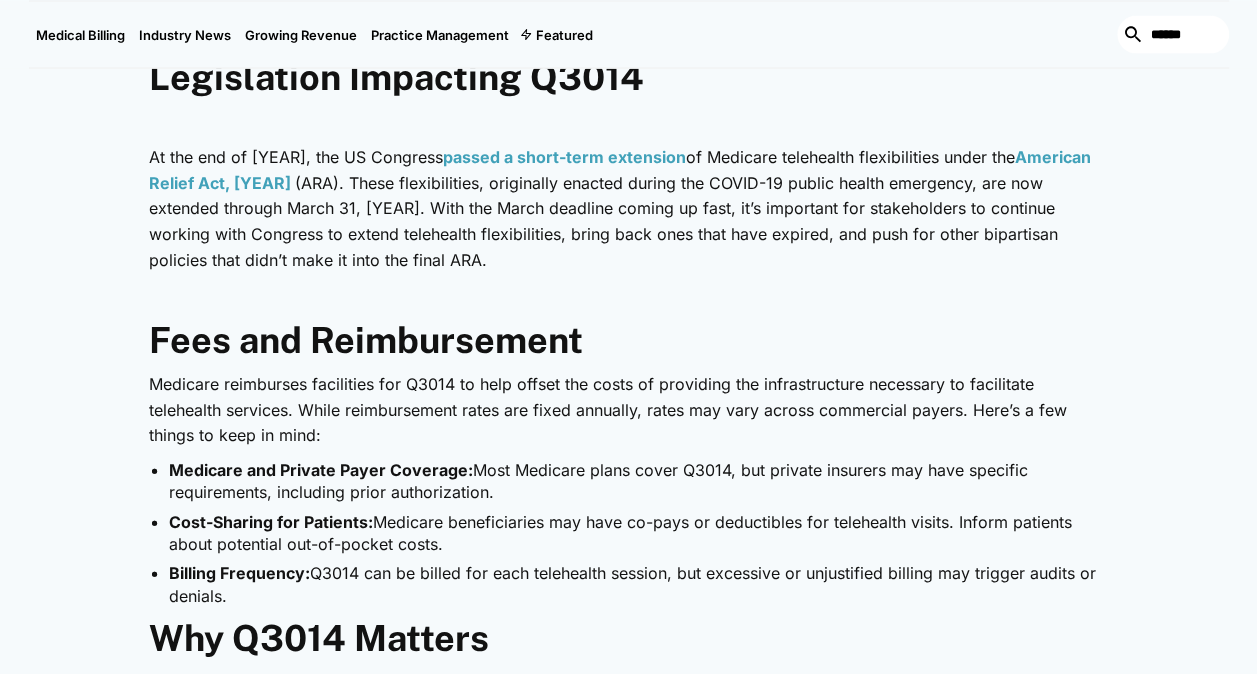 scroll, scrollTop: 2137, scrollLeft: 0, axis: vertical 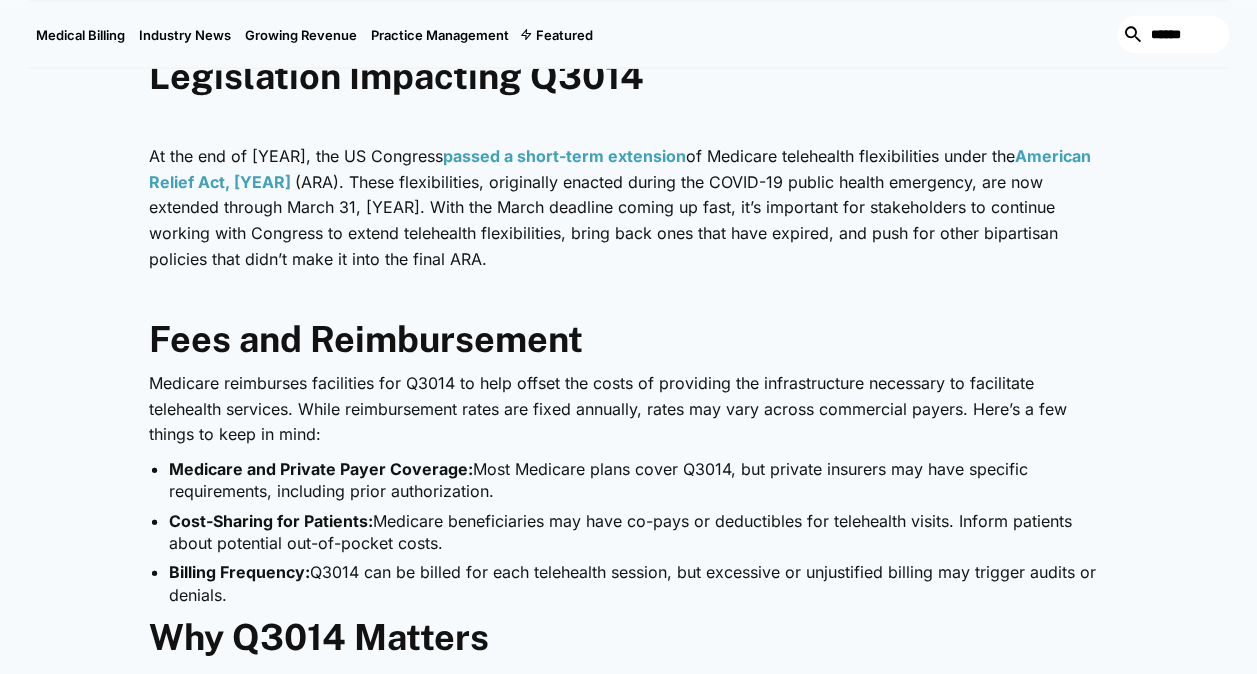 click on "At the end of [YEAR], the US Congress passed a short-term extension of Medicare telehealth flexibilities under the American Relief Act, [YEAR] (ARA). These flexibilities, originally enacted during the COVID-19 public health emergency, are now extended through March 31, [YEAR]. With the March deadline coming up fast, it’s important for stakeholders to continue working with Congress to extend telehealth flexibilities, bring back ones that have expired, and push for other bipartisan policies that didn’t make it into the final ARA." at bounding box center [629, 208] 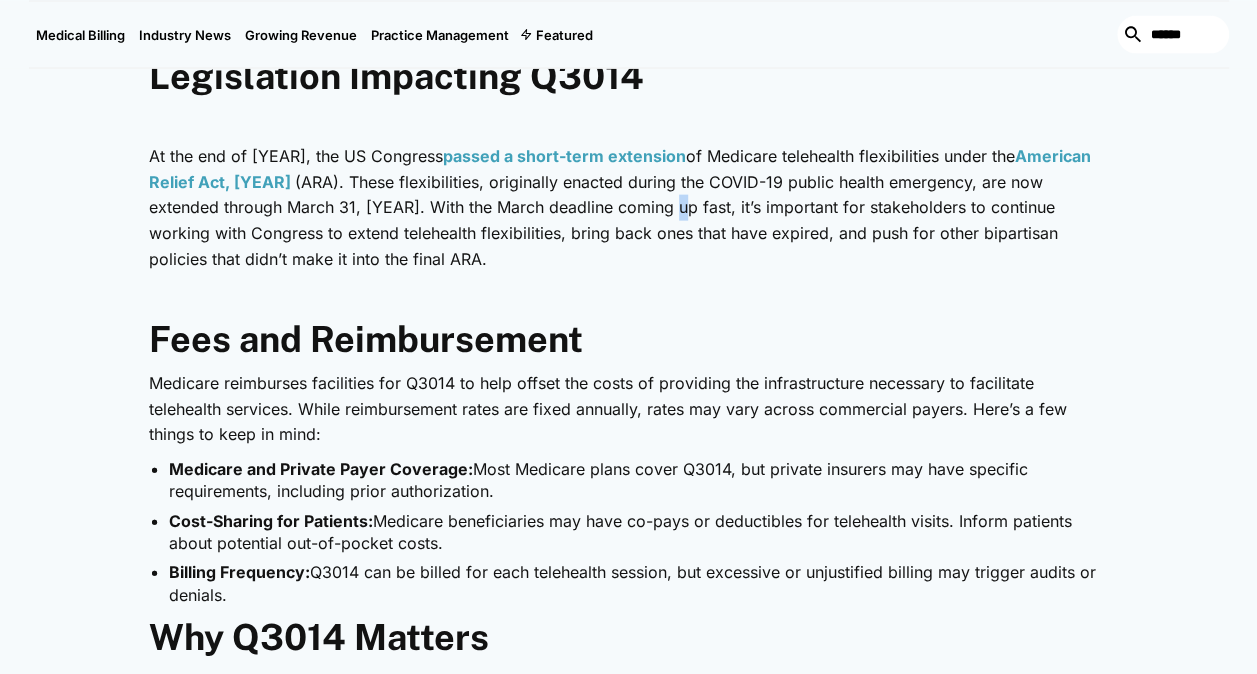 click on "At the end of [YEAR], the US Congress passed a short-term extension of Medicare telehealth flexibilities under the American Relief Act, [YEAR] (ARA). These flexibilities, originally enacted during the COVID-19 public health emergency, are now extended through March 31, [YEAR]. With the March deadline coming up fast, it’s important for stakeholders to continue working with Congress to extend telehealth flexibilities, bring back ones that have expired, and push for other bipartisan policies that didn’t make it into the final ARA." at bounding box center [629, 208] 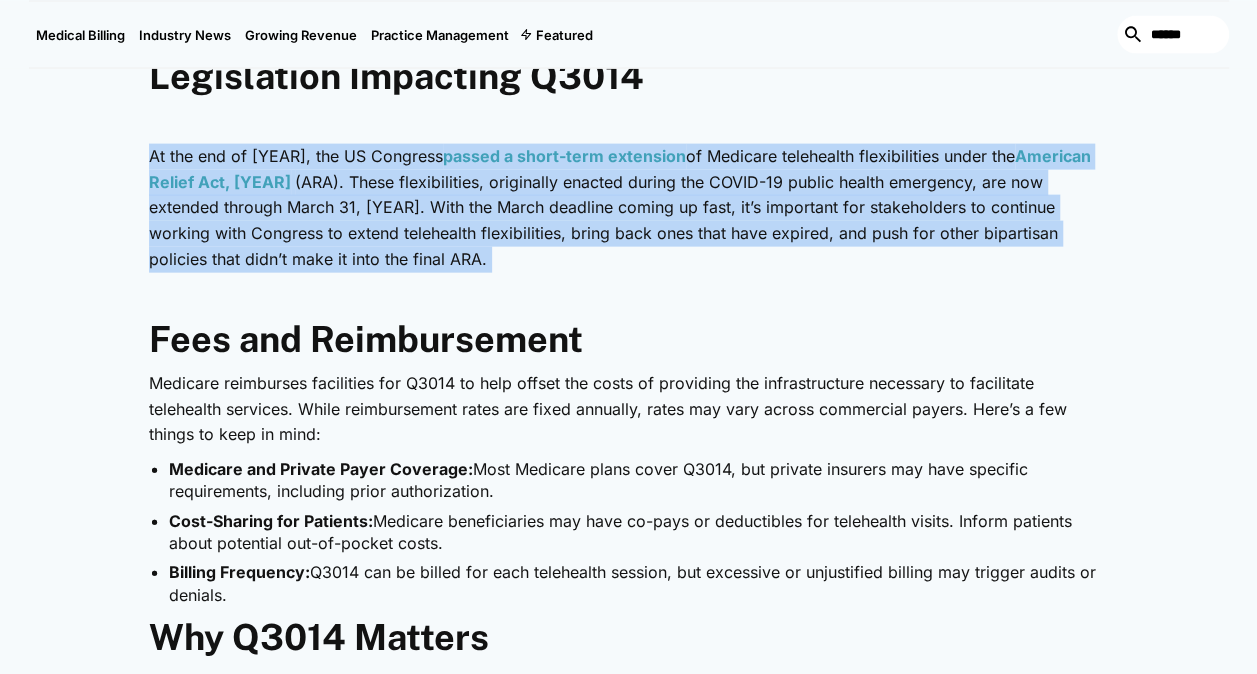 click on "At the end of [YEAR], the US Congress passed a short-term extension of Medicare telehealth flexibilities under the American Relief Act, [YEAR] (ARA). These flexibilities, originally enacted during the COVID-19 public health emergency, are now extended through March 31, [YEAR]. With the March deadline coming up fast, it’s important for stakeholders to continue working with Congress to extend telehealth flexibilities, bring back ones that have expired, and push for other bipartisan policies that didn’t make it into the final ARA." at bounding box center [629, 208] 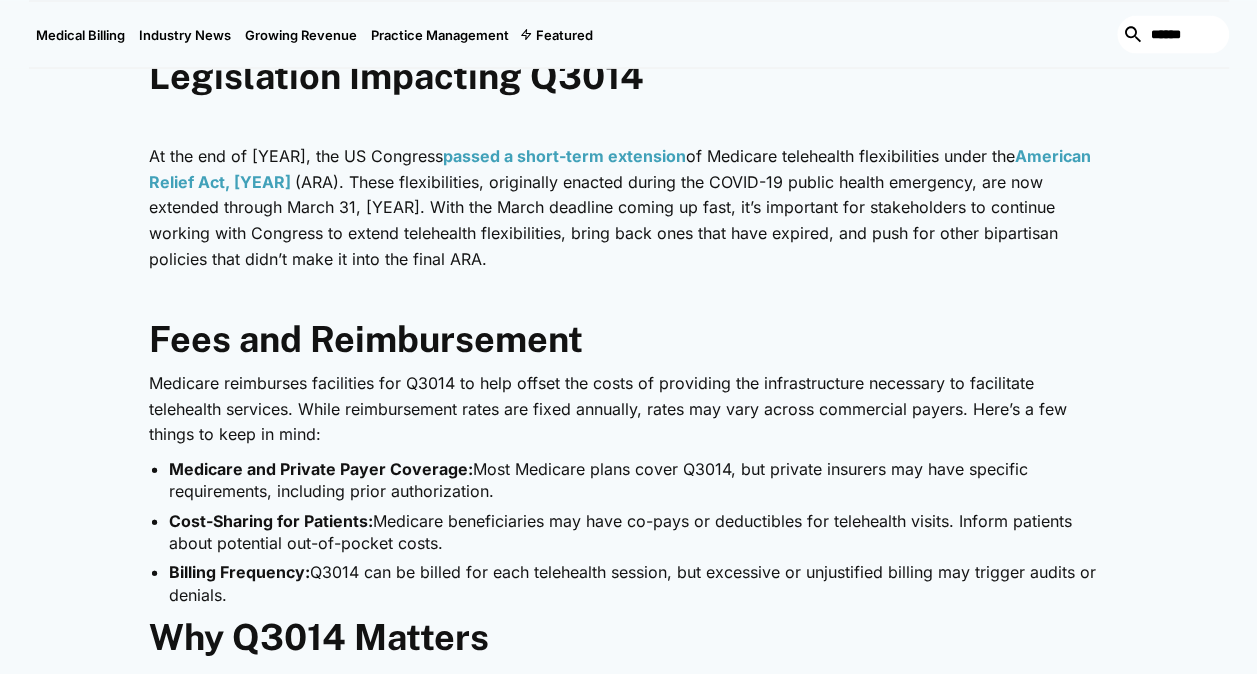 drag, startPoint x: 606, startPoint y: 234, endPoint x: 712, endPoint y: 316, distance: 134.01492 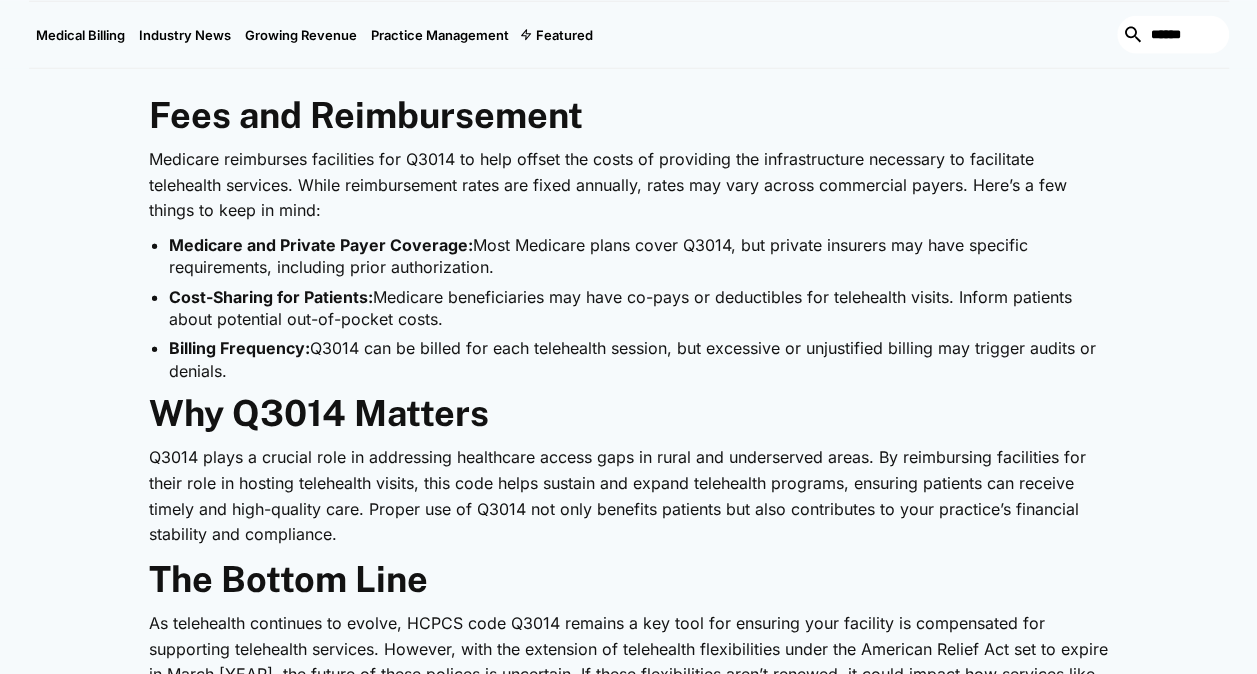 scroll, scrollTop: 2363, scrollLeft: 0, axis: vertical 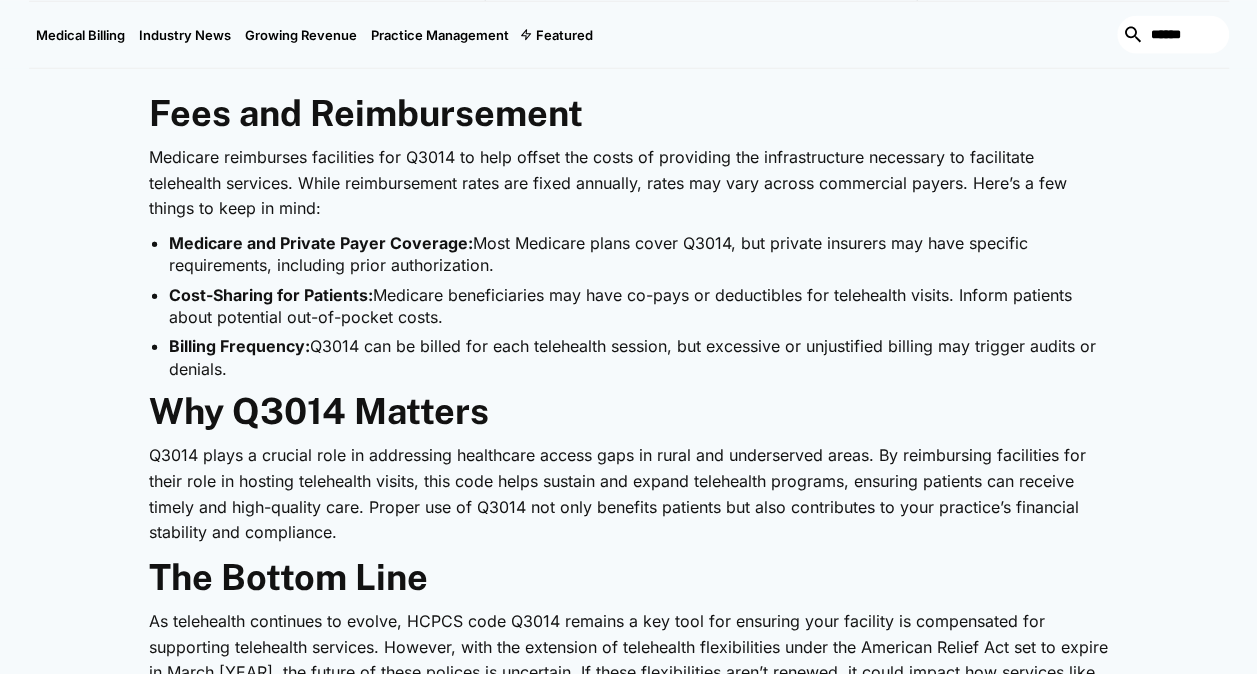 click on "Medicare and Private Payer Coverage: Most Medicare plans cover Q3014, but private insurers may have specific requirements, including prior authorization." at bounding box center (639, 254) 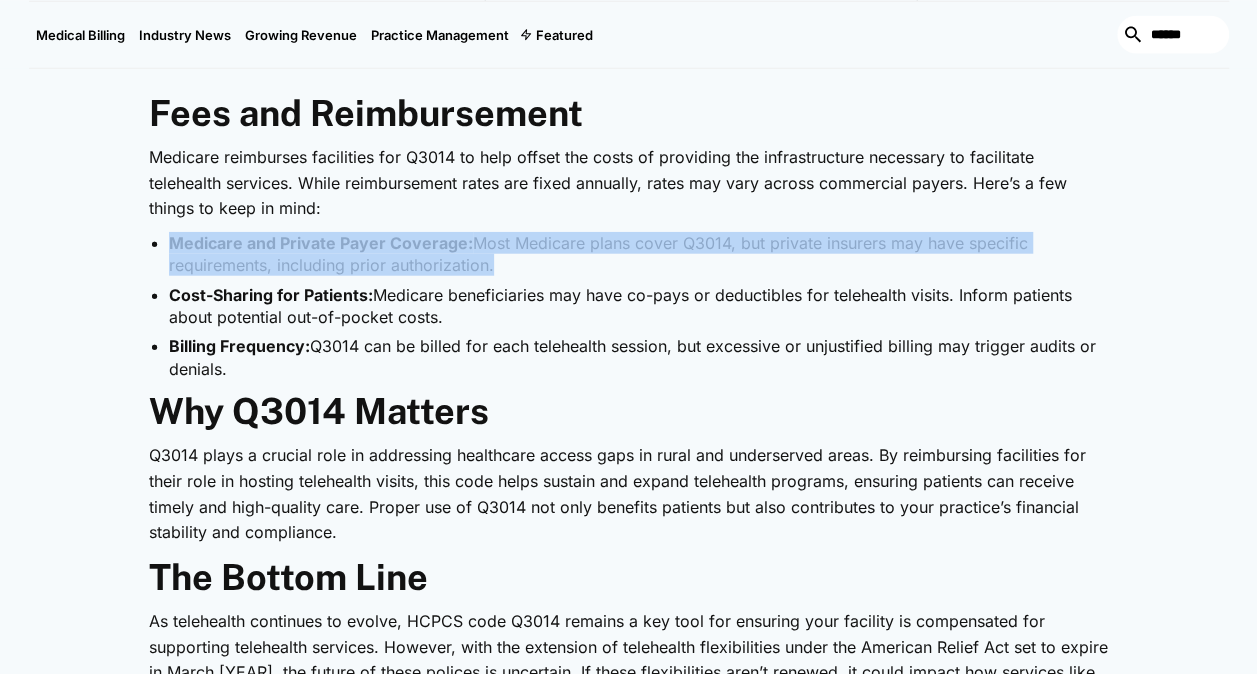 click on "Medicare and Private Payer Coverage: Most Medicare plans cover Q3014, but private insurers may have specific requirements, including prior authorization." at bounding box center (639, 254) 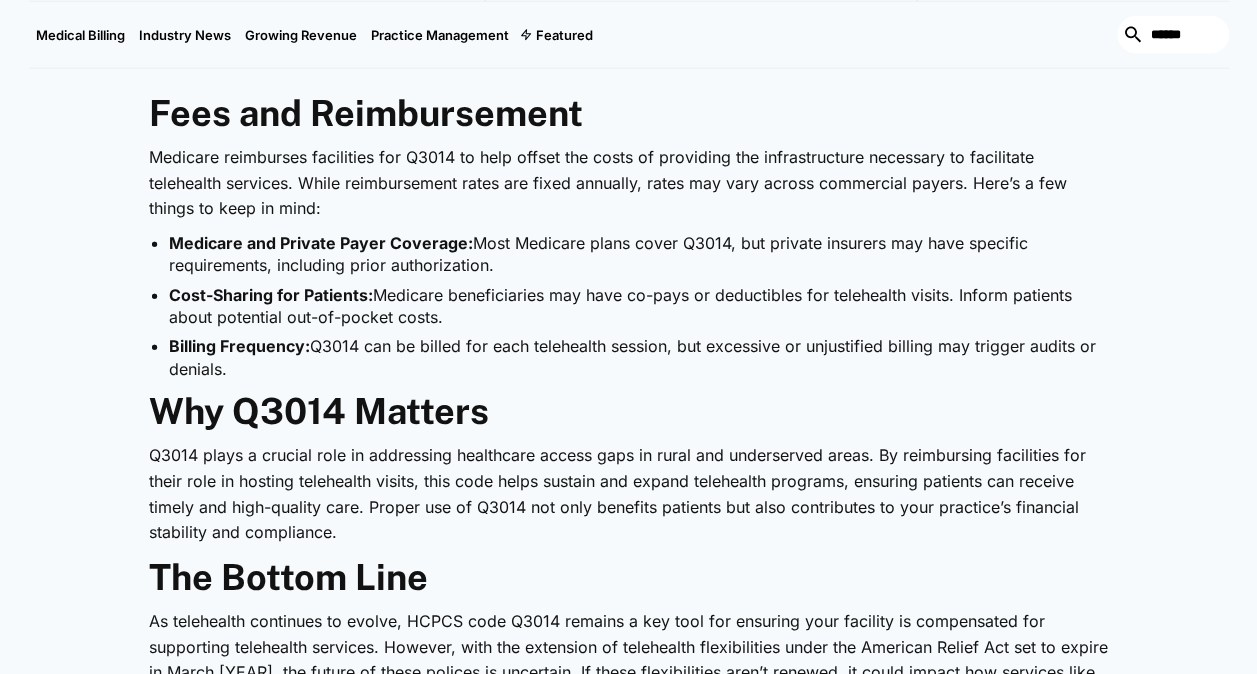 click on "Medicare and Private Payer Coverage: Most Medicare plans cover Q3014, but private insurers may have specific requirements, including prior authorization." at bounding box center [639, 254] 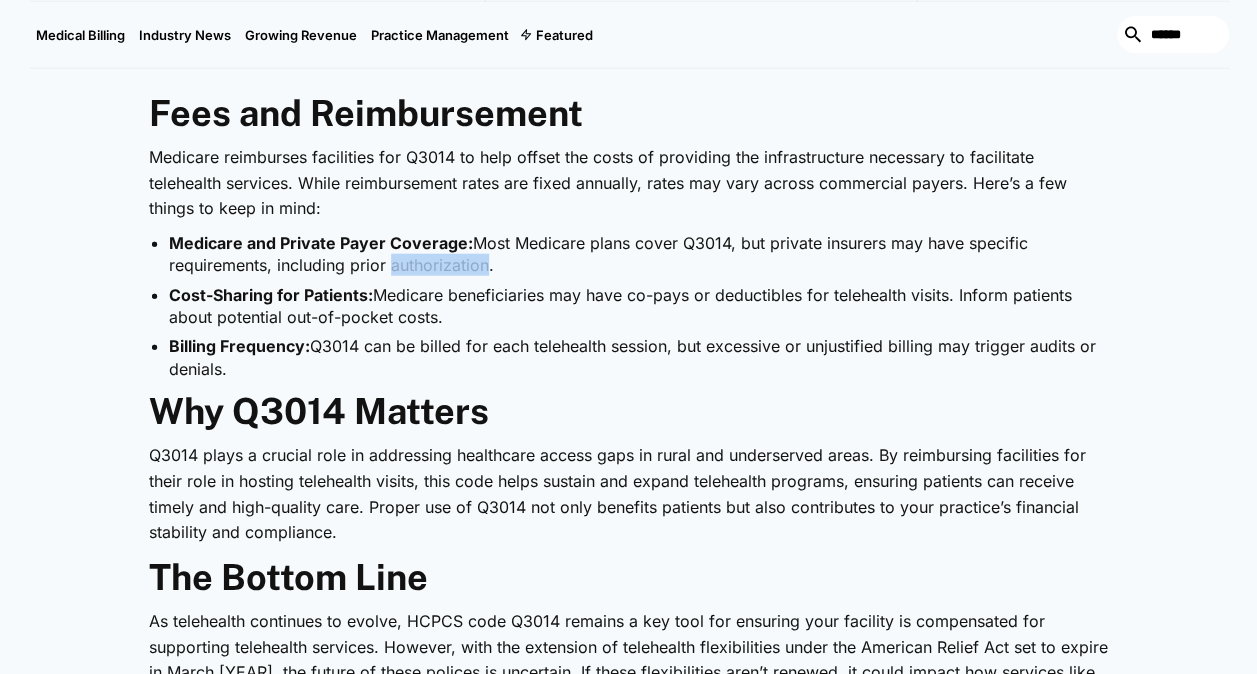 click on "Medicare and Private Payer Coverage: Most Medicare plans cover Q3014, but private insurers may have specific requirements, including prior authorization." at bounding box center [639, 254] 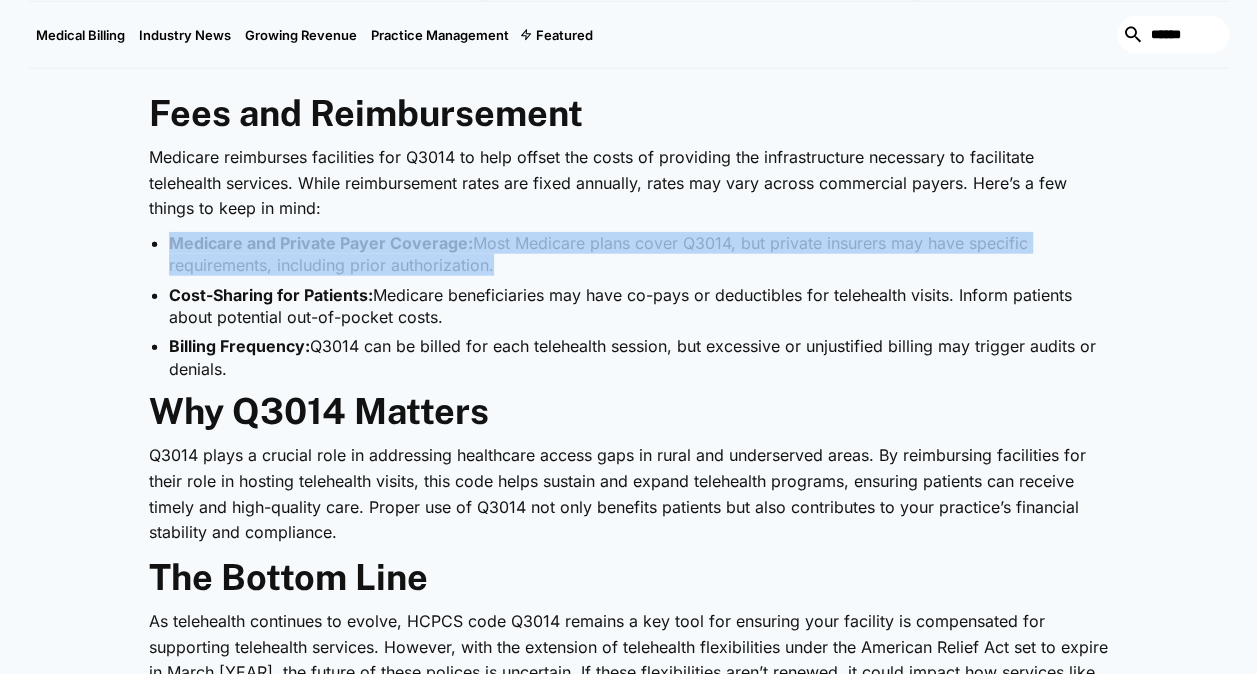 click on "Medicare and Private Payer Coverage: Most Medicare plans cover Q3014, but private insurers may have specific requirements, including prior authorization." at bounding box center (639, 254) 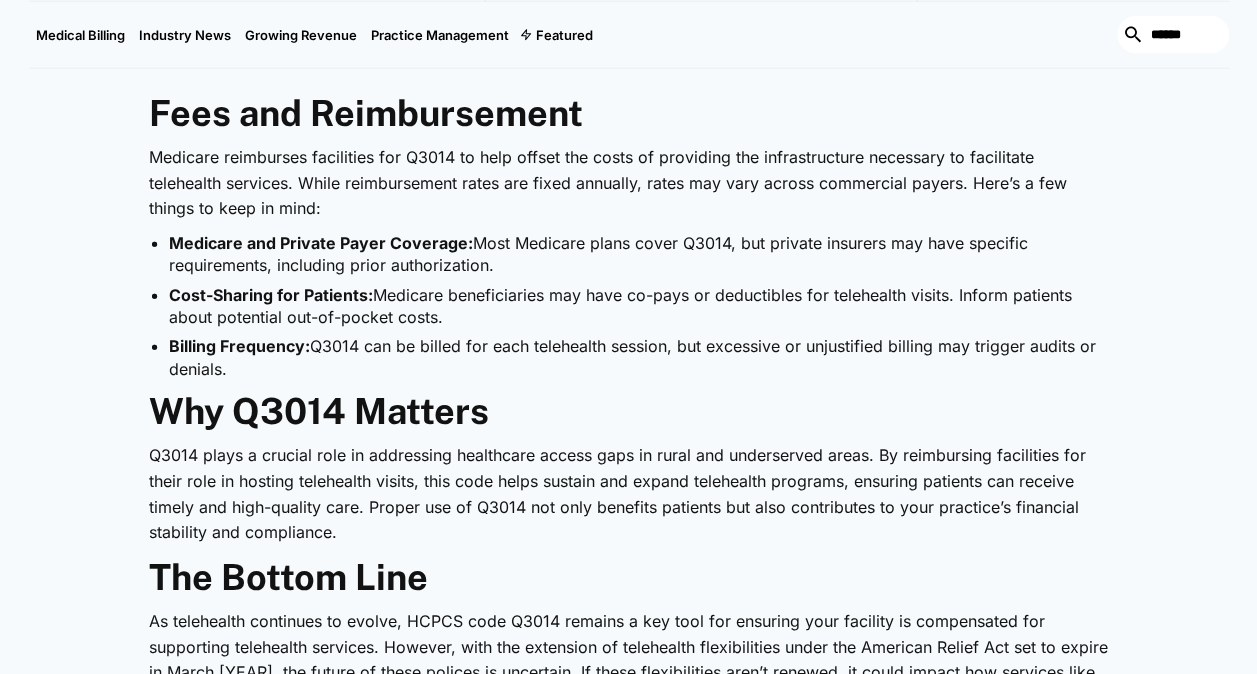 drag, startPoint x: 412, startPoint y: 292, endPoint x: 413, endPoint y: 328, distance: 36.013885 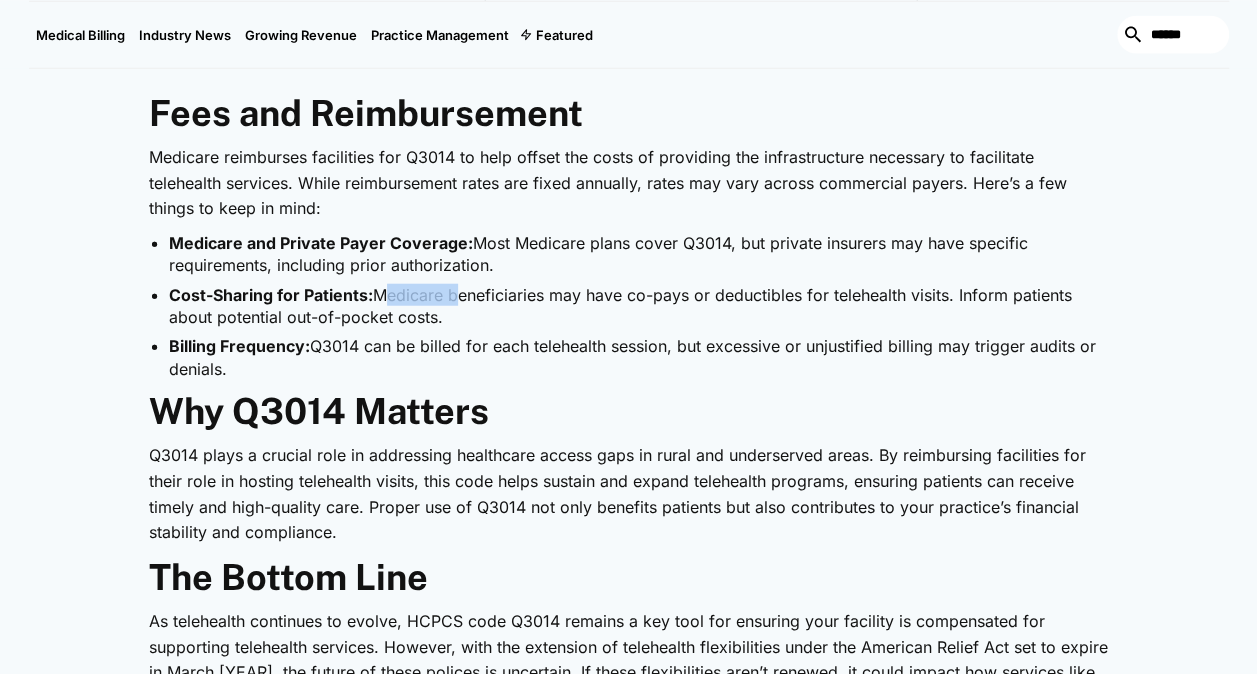 click on "Cost-Sharing for Patients: Medicare beneficiaries may have co-pays or deductibles for telehealth visits. Inform patients about potential out-of-pocket costs." at bounding box center [639, 306] 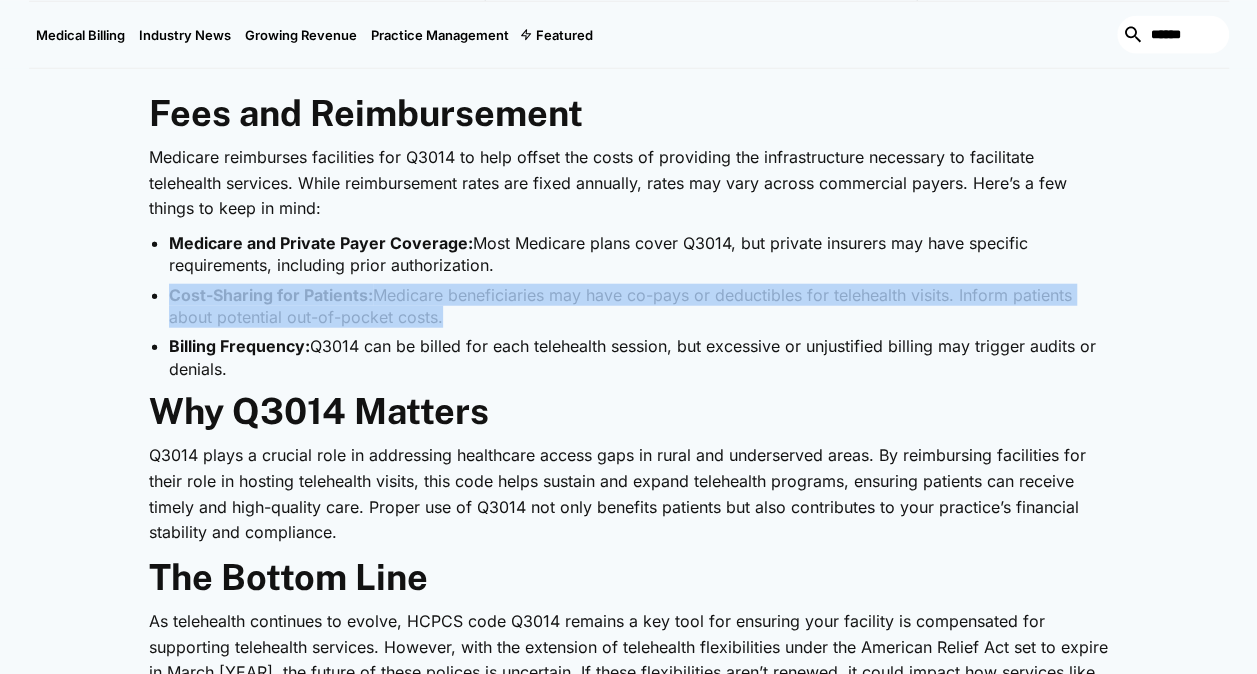 click on "Cost-Sharing for Patients: Medicare beneficiaries may have co-pays or deductibles for telehealth visits. Inform patients about potential out-of-pocket costs." at bounding box center (639, 306) 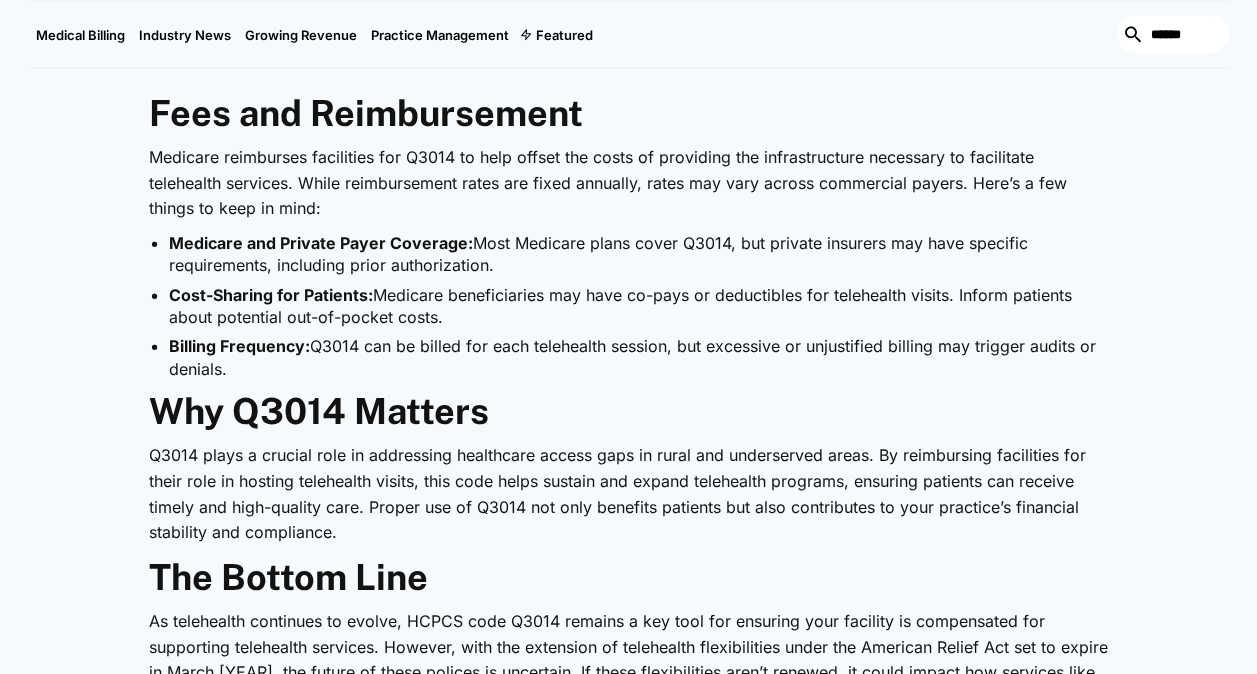 click on "Billing Frequency: Q3014 can be billed for each telehealth session, but excessive or unjustified billing may trigger audits or denials." at bounding box center (639, 357) 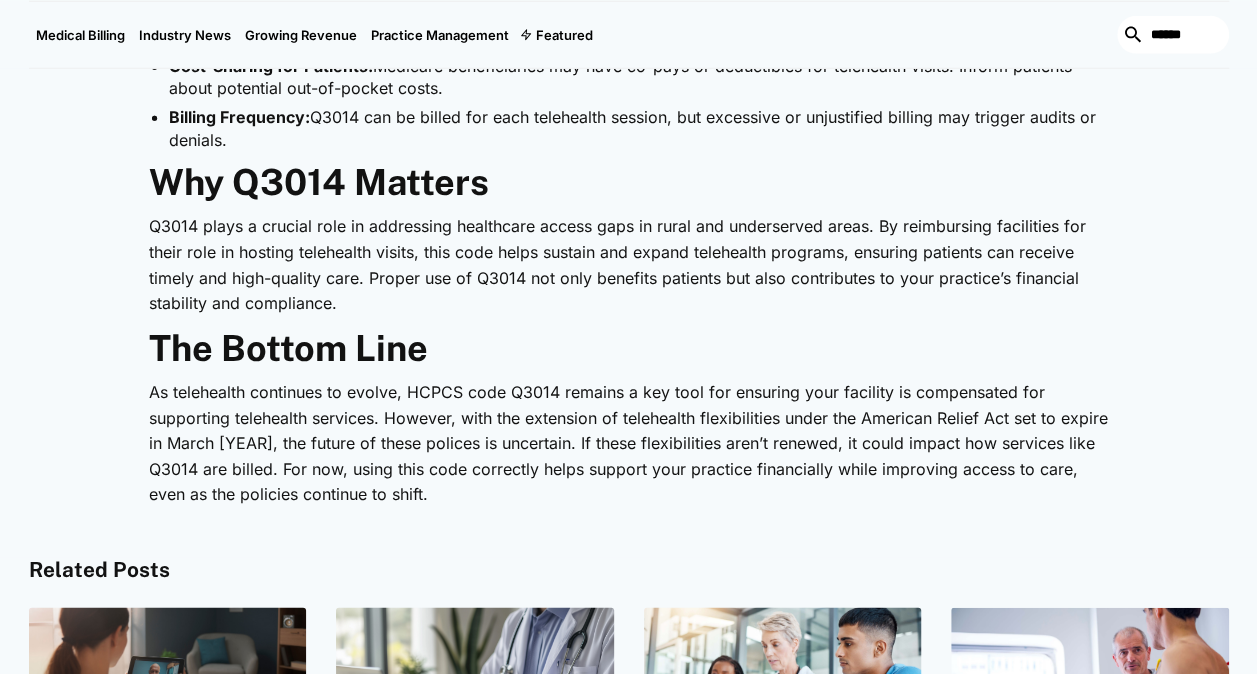 scroll, scrollTop: 2607, scrollLeft: 0, axis: vertical 